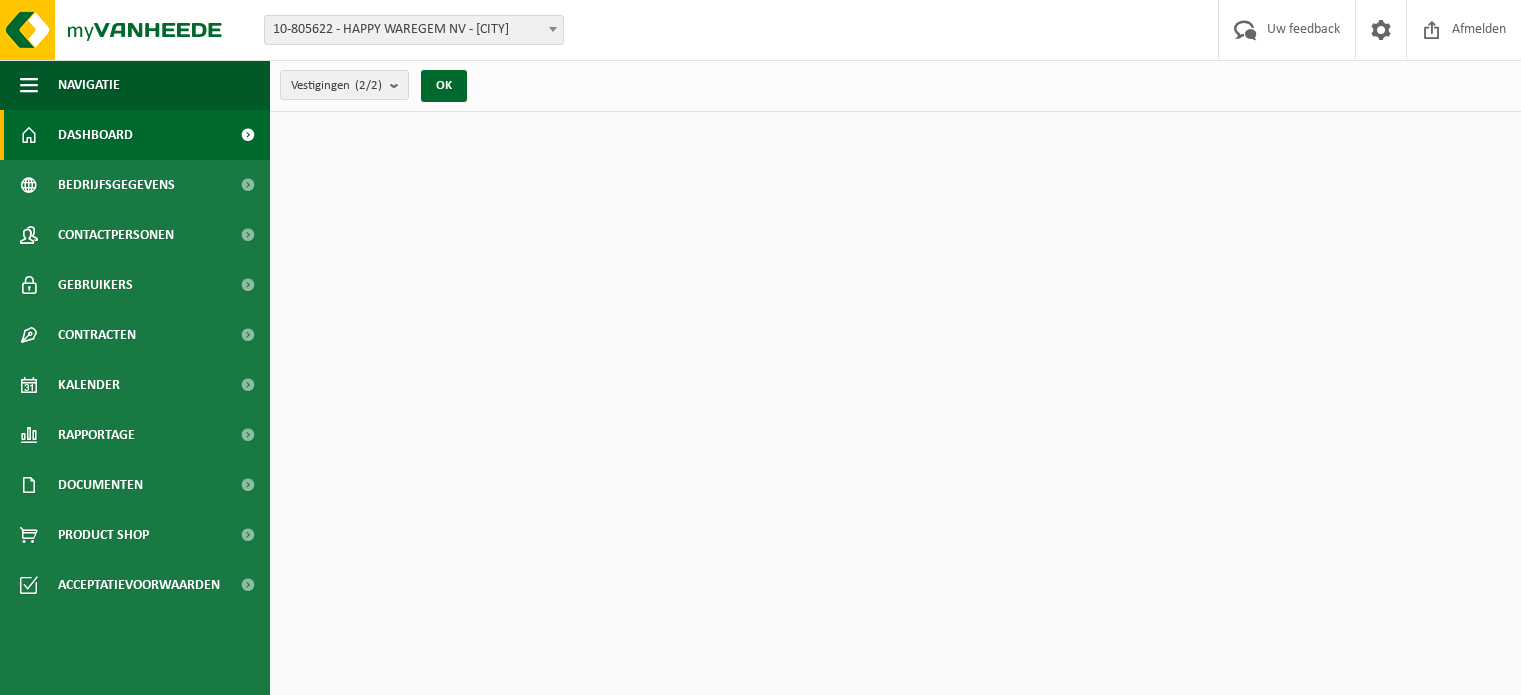 scroll, scrollTop: 0, scrollLeft: 0, axis: both 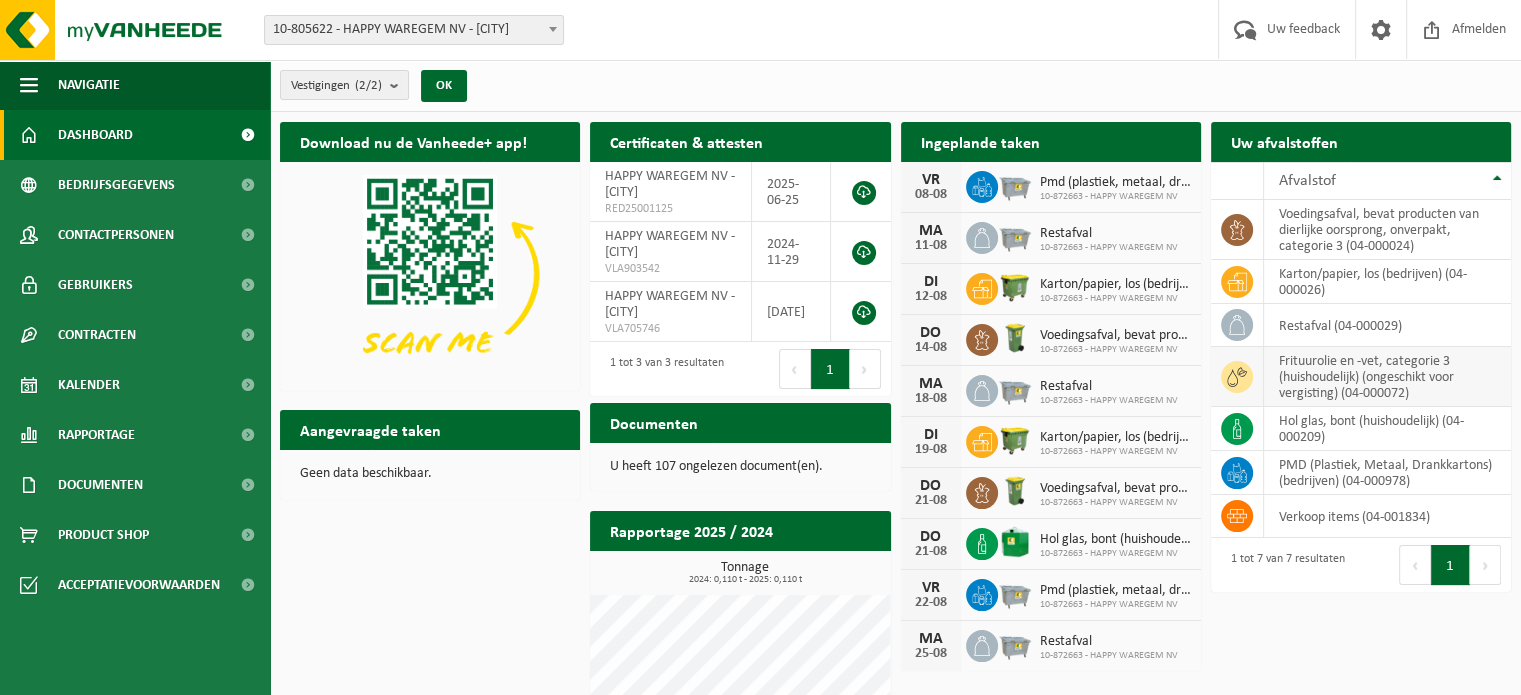 click on "frituurolie en -vet, categorie 3 (huishoudelijk) (ongeschikt voor vergisting)
(04-000072)" at bounding box center (1387, 377) 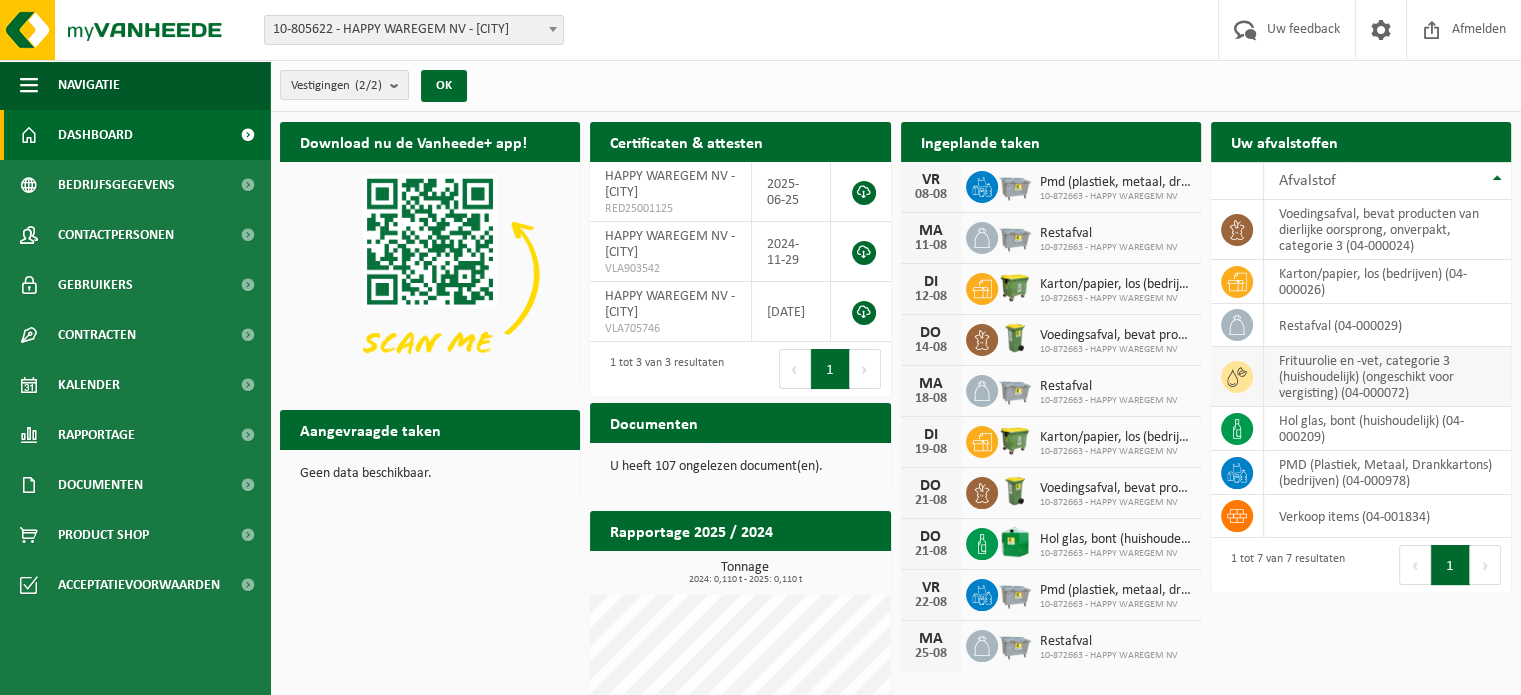 click 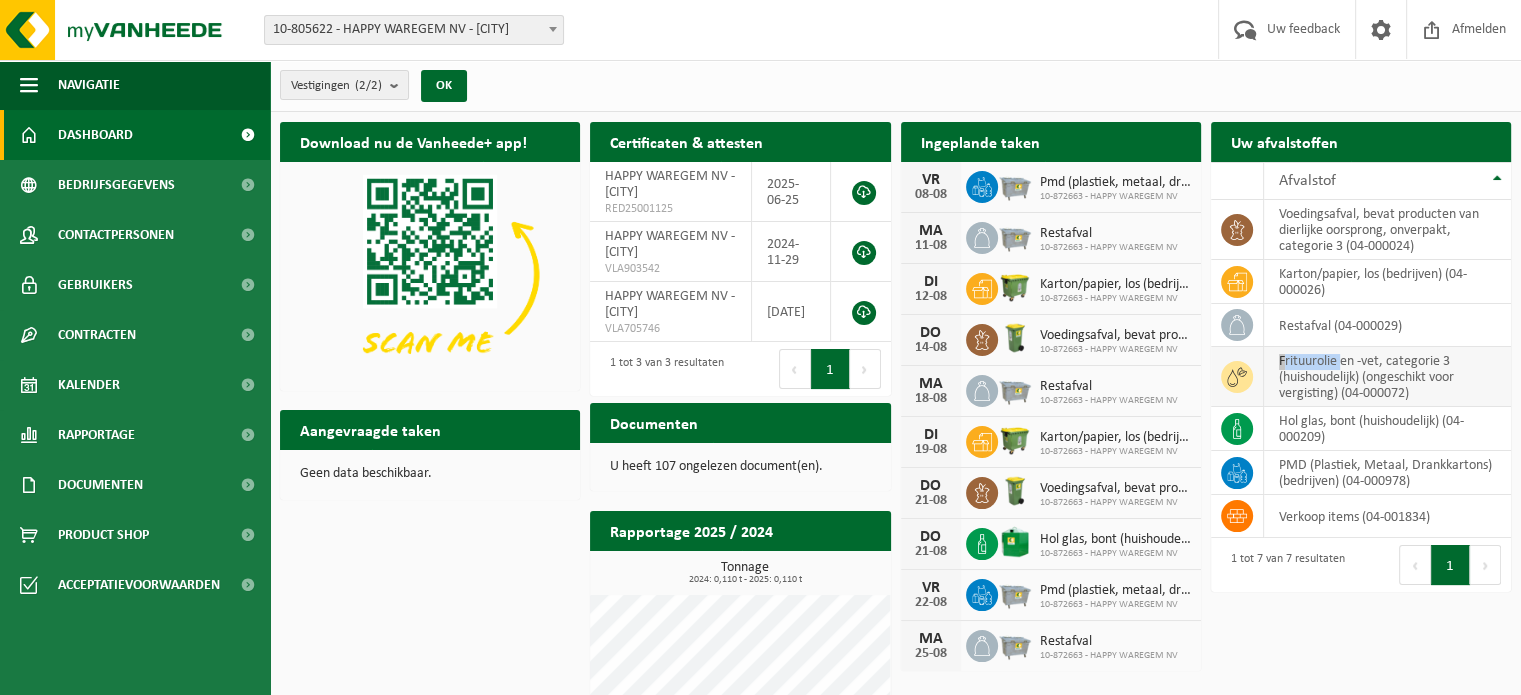 click 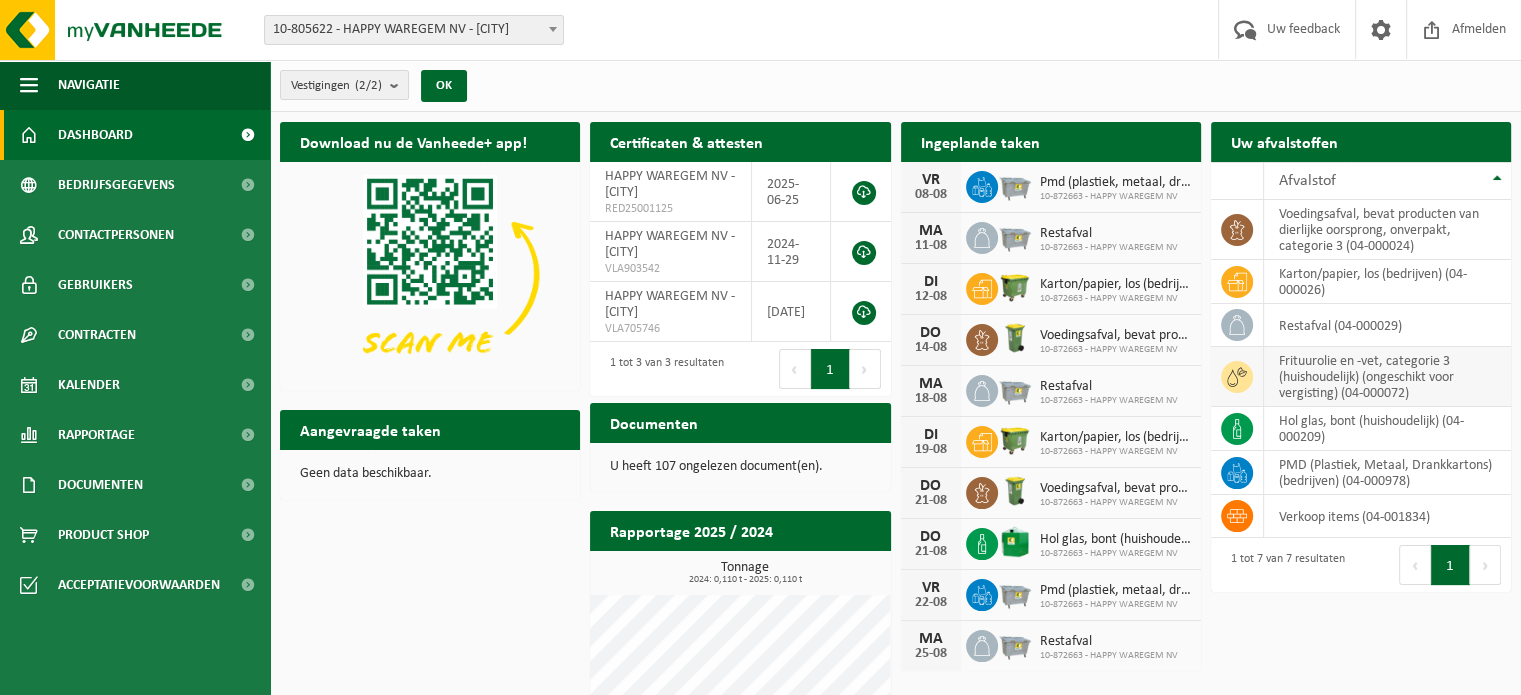 click on "frituurolie en -vet, categorie 3 (huishoudelijk) (ongeschikt voor vergisting)
(04-000072)" at bounding box center (1387, 377) 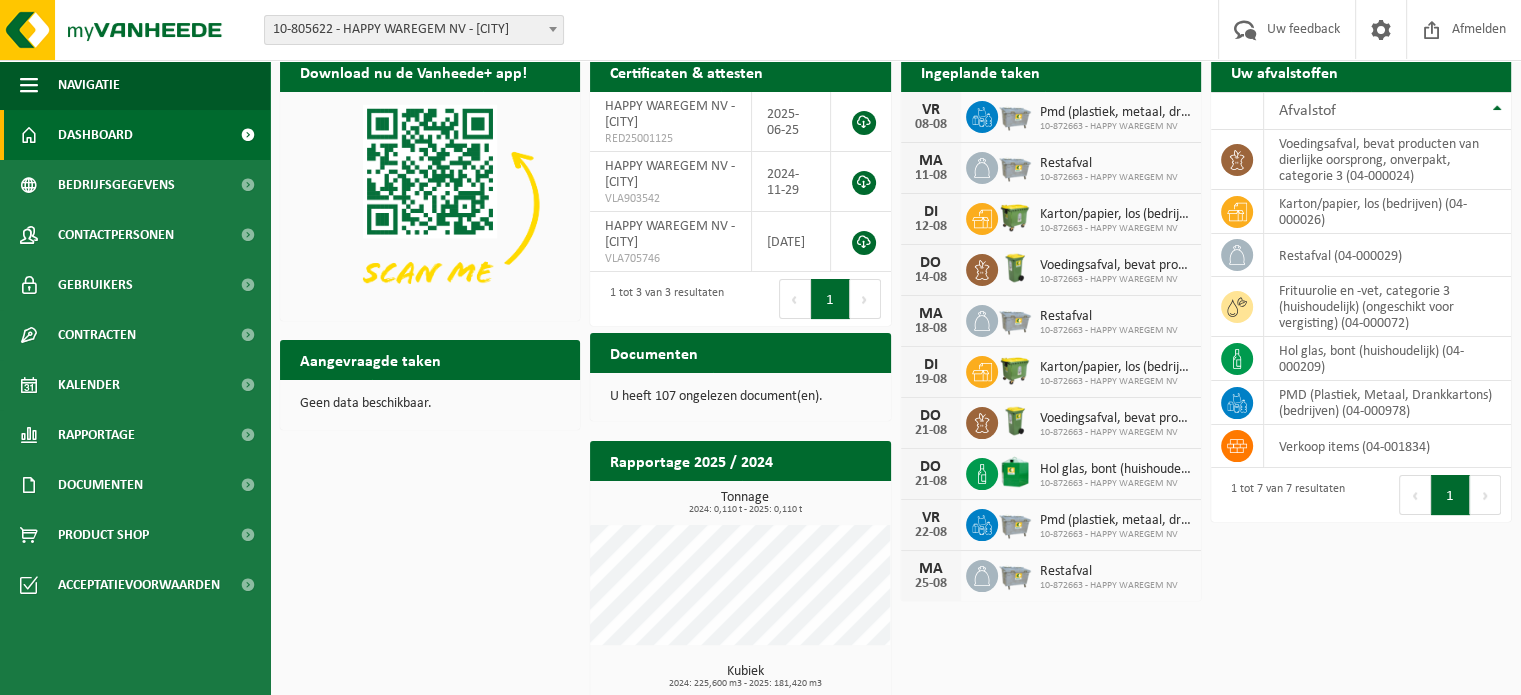 scroll, scrollTop: 0, scrollLeft: 0, axis: both 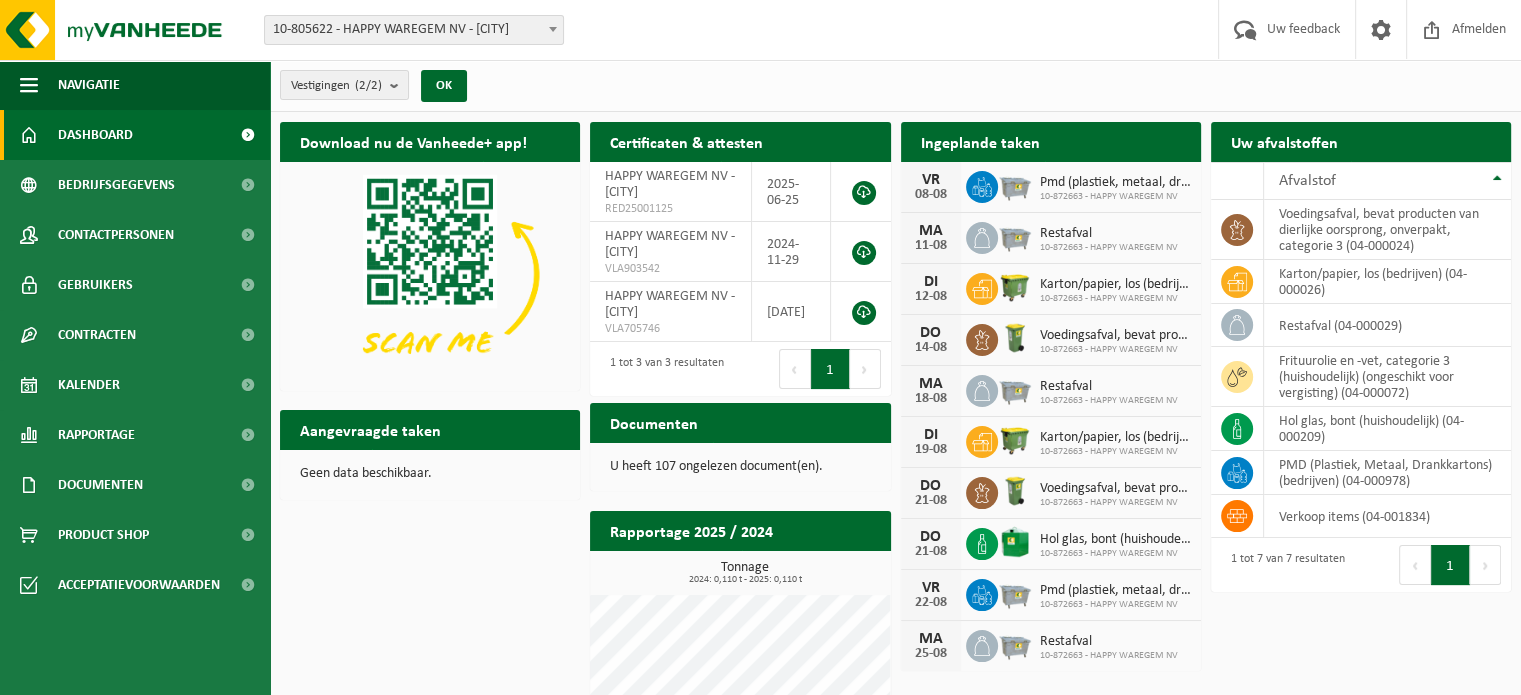 click on "Aangevraagde taken" at bounding box center [370, 429] 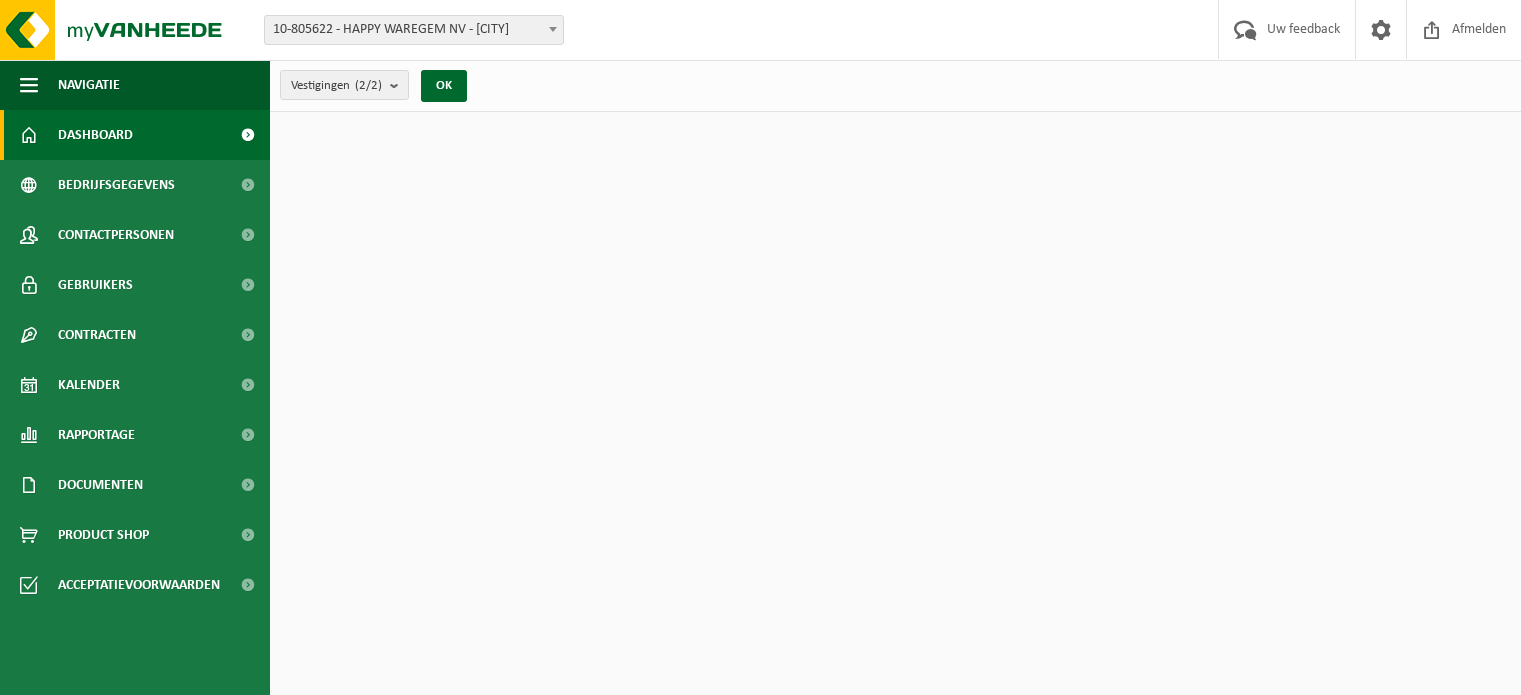scroll, scrollTop: 0, scrollLeft: 0, axis: both 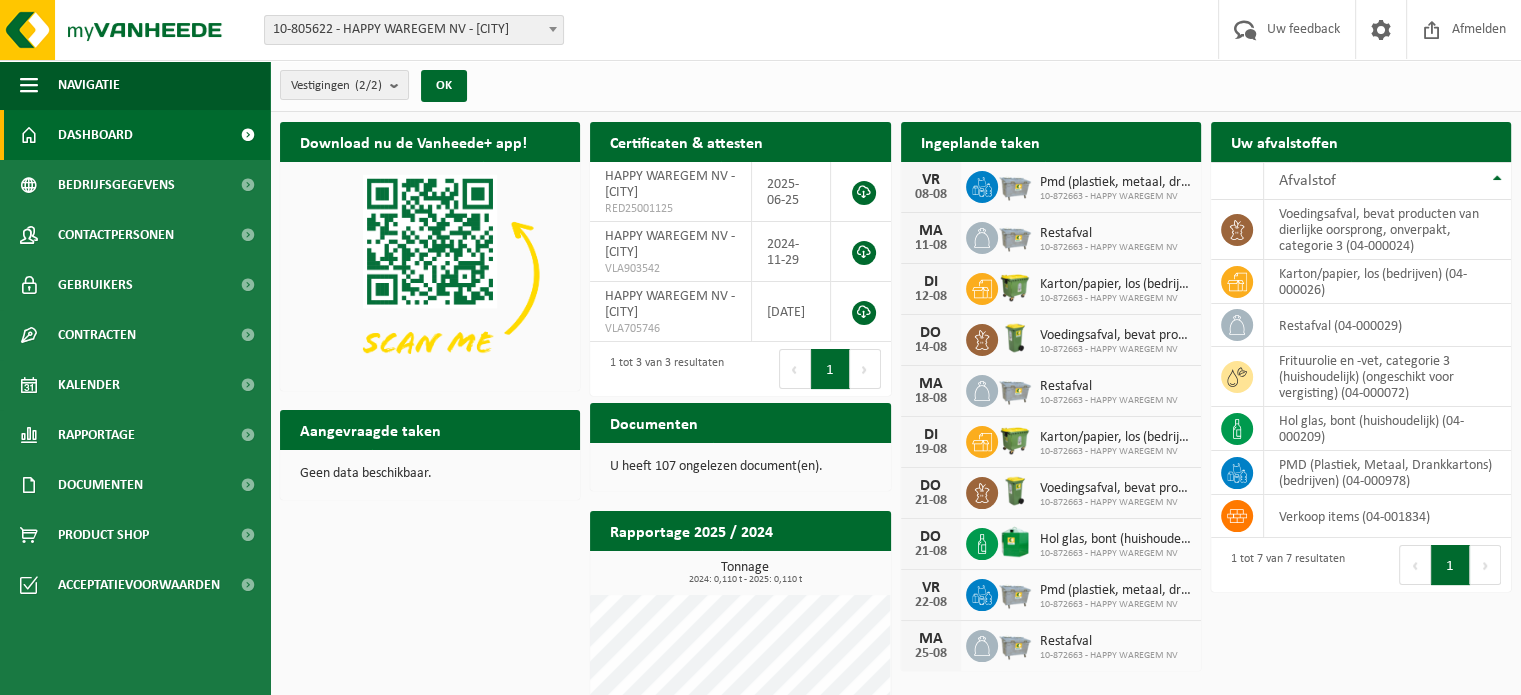 click on "Download nu de Vanheede+ app!       Verberg                           Certificaten & attesten       Bekijk uw certificaten             HAPPY WAREGEM NV - WAREGEM RED25001125 2025-06-25 HAPPY WAREGEM NV - WAREGEM VLA903542 2024-11-29 HAPPY WAREGEM NV - WAREGEM VLA705746 2022-08-01 1 tot 3 van 3 resultaten Eerste Vorige 1 Volgende Laatste           Ingeplande taken       Bekijk uw kalender                                        VR     08-08                                                Pmd (plastiek, metaal, drankkartons) (bedrijven)   10-872663 - HAPPY WAREGEM NV              MA     11-08                                Restafval   10-872663 - HAPPY WAREGEM NV              DI     12-08                                Karton/papier, los (bedrijven)   10-872663 - HAPPY WAREGEM NV              DO     14-08                                Voedingsafval, bevat producten van dierlijke oorsprong, onverpakt, categorie 3   10-872663 - HAPPY WAREGEM NV              MA     18-08" at bounding box center (895, 510) 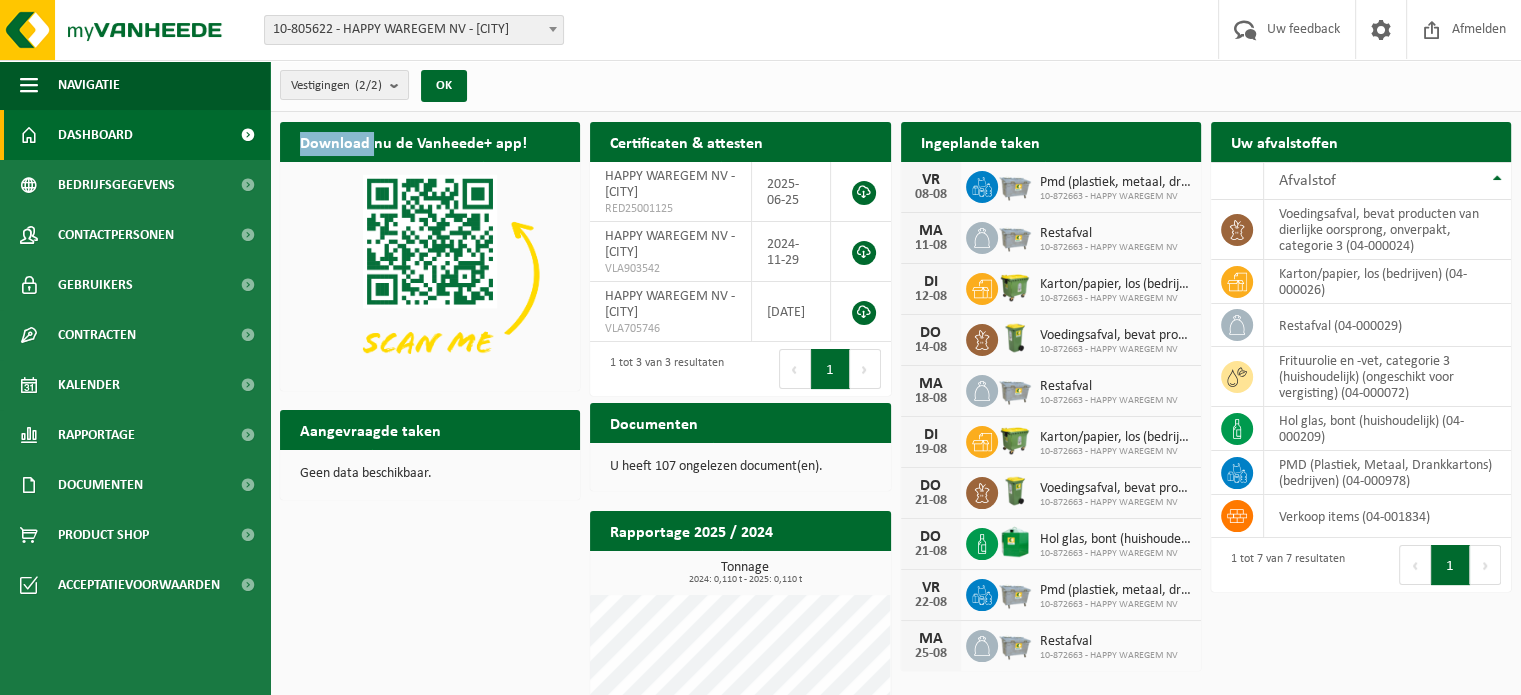 click on "Download nu de Vanheede+ app!       Verberg                           Certificaten & attesten       Bekijk uw certificaten             HAPPY WAREGEM NV - WAREGEM RED25001125 2025-06-25 HAPPY WAREGEM NV - WAREGEM VLA903542 2024-11-29 HAPPY WAREGEM NV - WAREGEM VLA705746 2022-08-01 1 tot 3 van 3 resultaten Eerste Vorige 1 Volgende Laatste           Ingeplande taken       Bekijk uw kalender                                        VR     08-08                                                Pmd (plastiek, metaal, drankkartons) (bedrijven)   10-872663 - HAPPY WAREGEM NV              MA     11-08                                Restafval   10-872663 - HAPPY WAREGEM NV              DI     12-08                                Karton/papier, los (bedrijven)   10-872663 - HAPPY WAREGEM NV              DO     14-08                                Voedingsafval, bevat producten van dierlijke oorsprong, onverpakt, categorie 3   10-872663 - HAPPY WAREGEM NV              MA     18-08" at bounding box center (895, 510) 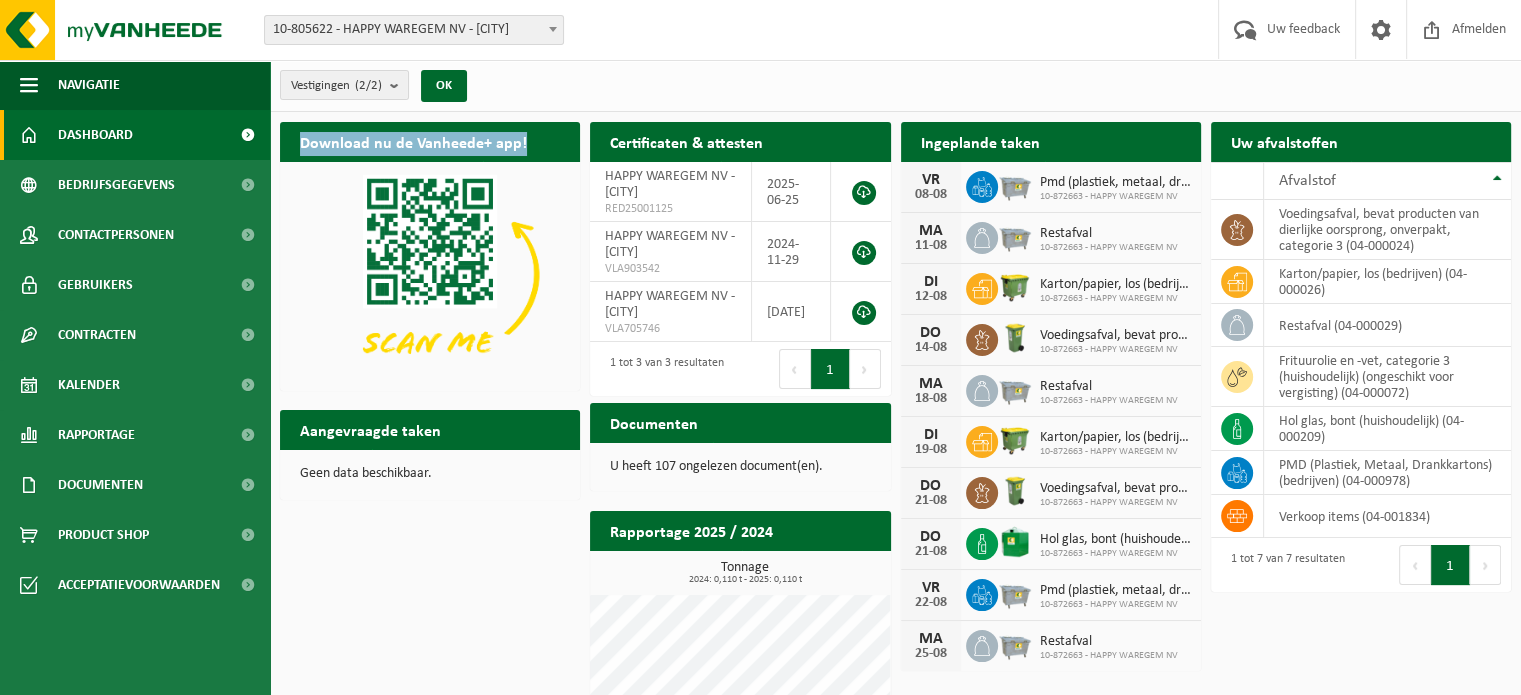 click on "Download nu de Vanheede+ app!       Verberg                           Certificaten & attesten       Bekijk uw certificaten             HAPPY WAREGEM NV - WAREGEM RED25001125 2025-06-25 HAPPY WAREGEM NV - WAREGEM VLA903542 2024-11-29 HAPPY WAREGEM NV - WAREGEM VLA705746 2022-08-01 1 tot 3 van 3 resultaten Eerste Vorige 1 Volgende Laatste           Ingeplande taken       Bekijk uw kalender                                        VR     08-08                                                Pmd (plastiek, metaal, drankkartons) (bedrijven)   10-872663 - HAPPY WAREGEM NV              MA     11-08                                Restafval   10-872663 - HAPPY WAREGEM NV              DI     12-08                                Karton/papier, los (bedrijven)   10-872663 - HAPPY WAREGEM NV              DO     14-08                                Voedingsafval, bevat producten van dierlijke oorsprong, onverpakt, categorie 3   10-872663 - HAPPY WAREGEM NV              MA     18-08" at bounding box center (895, 510) 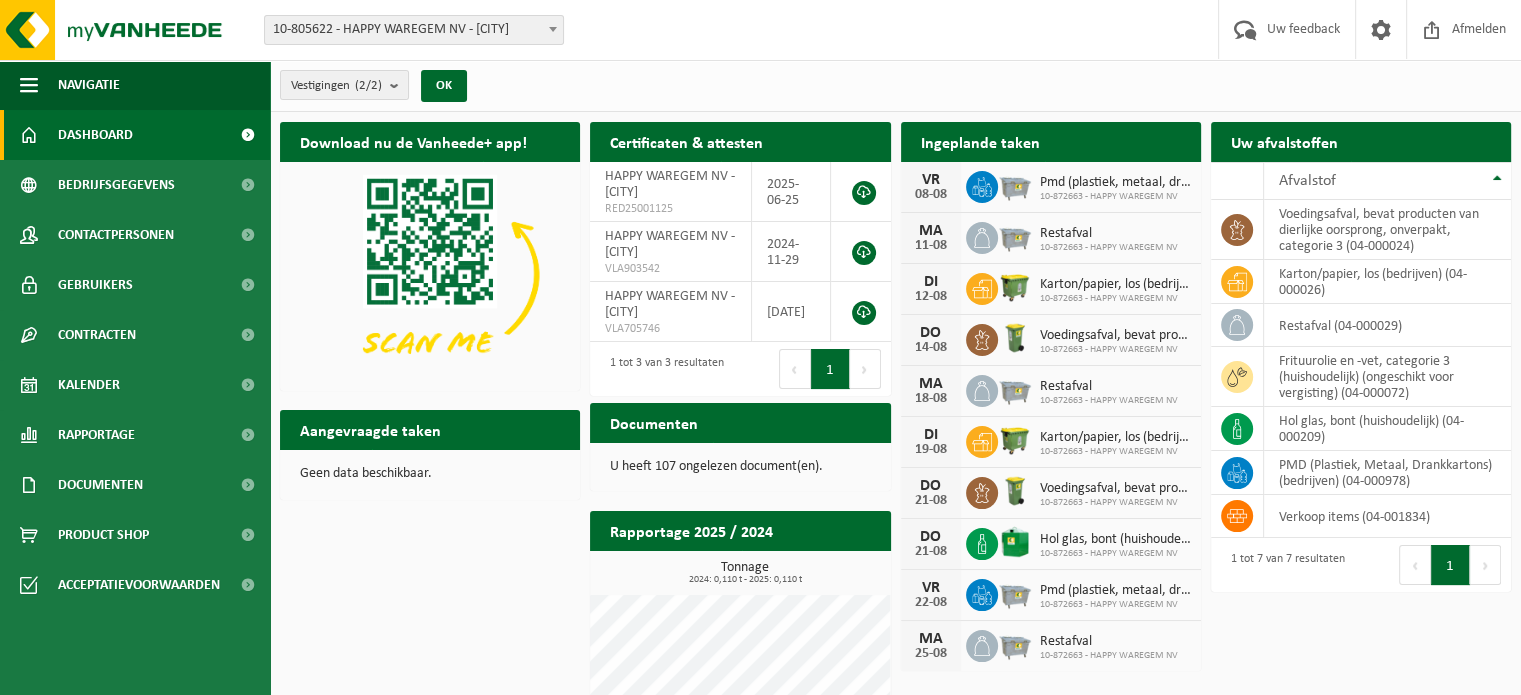 click on "Download nu de Vanheede+ app!       Verberg                           Certificaten & attesten       Bekijk uw certificaten             HAPPY WAREGEM NV - WAREGEM RED25001125 2025-06-25 HAPPY WAREGEM NV - WAREGEM VLA903542 2024-11-29 HAPPY WAREGEM NV - WAREGEM VLA705746 2022-08-01 1 tot 3 van 3 resultaten Eerste Vorige 1 Volgende Laatste           Ingeplande taken       Bekijk uw kalender                                        VR     08-08                                                Pmd (plastiek, metaal, drankkartons) (bedrijven)   10-872663 - HAPPY WAREGEM NV              MA     11-08                                Restafval   10-872663 - HAPPY WAREGEM NV              DI     12-08                                Karton/papier, los (bedrijven)   10-872663 - HAPPY WAREGEM NV              DO     14-08                                Voedingsafval, bevat producten van dierlijke oorsprong, onverpakt, categorie 3   10-872663 - HAPPY WAREGEM NV              MA     18-08" at bounding box center (895, 510) 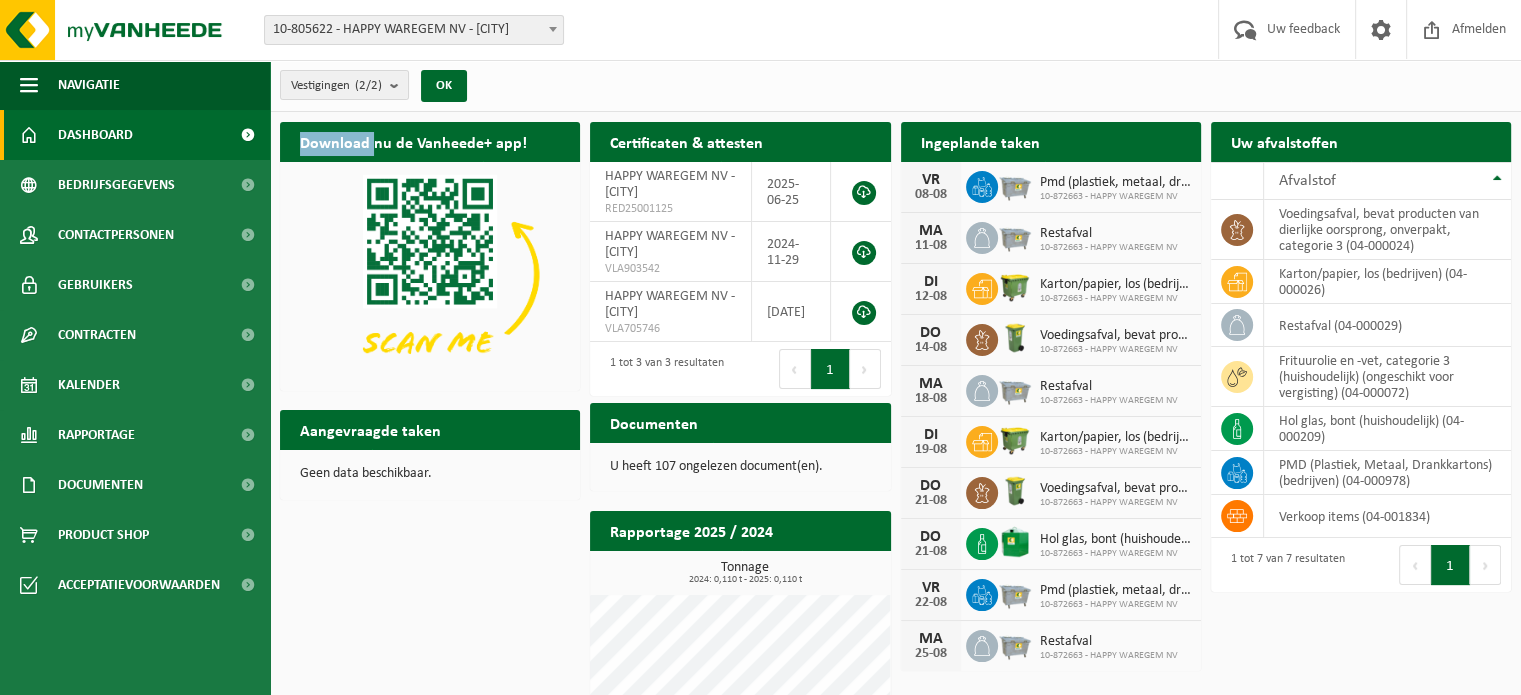 click on "Download nu de Vanheede+ app!       Verberg                           Certificaten & attesten       Bekijk uw certificaten             HAPPY WAREGEM NV - WAREGEM RED25001125 2025-06-25 HAPPY WAREGEM NV - WAREGEM VLA903542 2024-11-29 HAPPY WAREGEM NV - WAREGEM VLA705746 2022-08-01 1 tot 3 van 3 resultaten Eerste Vorige 1 Volgende Laatste           Ingeplande taken       Bekijk uw kalender                                        VR     08-08                                                Pmd (plastiek, metaal, drankkartons) (bedrijven)   10-872663 - HAPPY WAREGEM NV              MA     11-08                                Restafval   10-872663 - HAPPY WAREGEM NV              DI     12-08                                Karton/papier, los (bedrijven)   10-872663 - HAPPY WAREGEM NV              DO     14-08                                Voedingsafval, bevat producten van dierlijke oorsprong, onverpakt, categorie 3   10-872663 - HAPPY WAREGEM NV              MA     18-08" at bounding box center [895, 510] 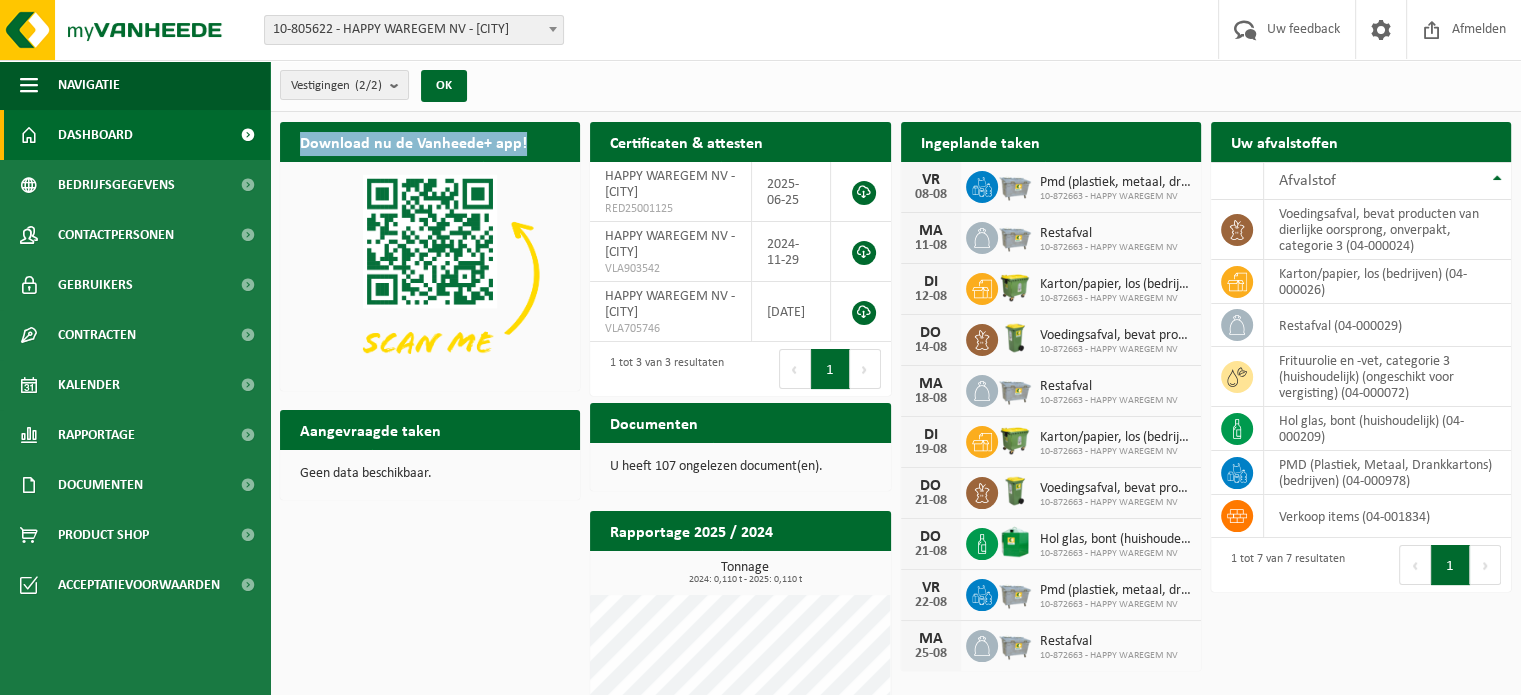click on "Download nu de Vanheede+ app!       Verberg                           Certificaten & attesten       Bekijk uw certificaten             HAPPY WAREGEM NV - WAREGEM RED25001125 2025-06-25 HAPPY WAREGEM NV - WAREGEM VLA903542 2024-11-29 HAPPY WAREGEM NV - WAREGEM VLA705746 2022-08-01 1 tot 3 van 3 resultaten Eerste Vorige 1 Volgende Laatste           Ingeplande taken       Bekijk uw kalender                                        VR     08-08                                                Pmd (plastiek, metaal, drankkartons) (bedrijven)   10-872663 - HAPPY WAREGEM NV              MA     11-08                                Restafval   10-872663 - HAPPY WAREGEM NV              DI     12-08                                Karton/papier, los (bedrijven)   10-872663 - HAPPY WAREGEM NV              DO     14-08                                Voedingsafval, bevat producten van dierlijke oorsprong, onverpakt, categorie 3   10-872663 - HAPPY WAREGEM NV              MA     18-08" at bounding box center [895, 510] 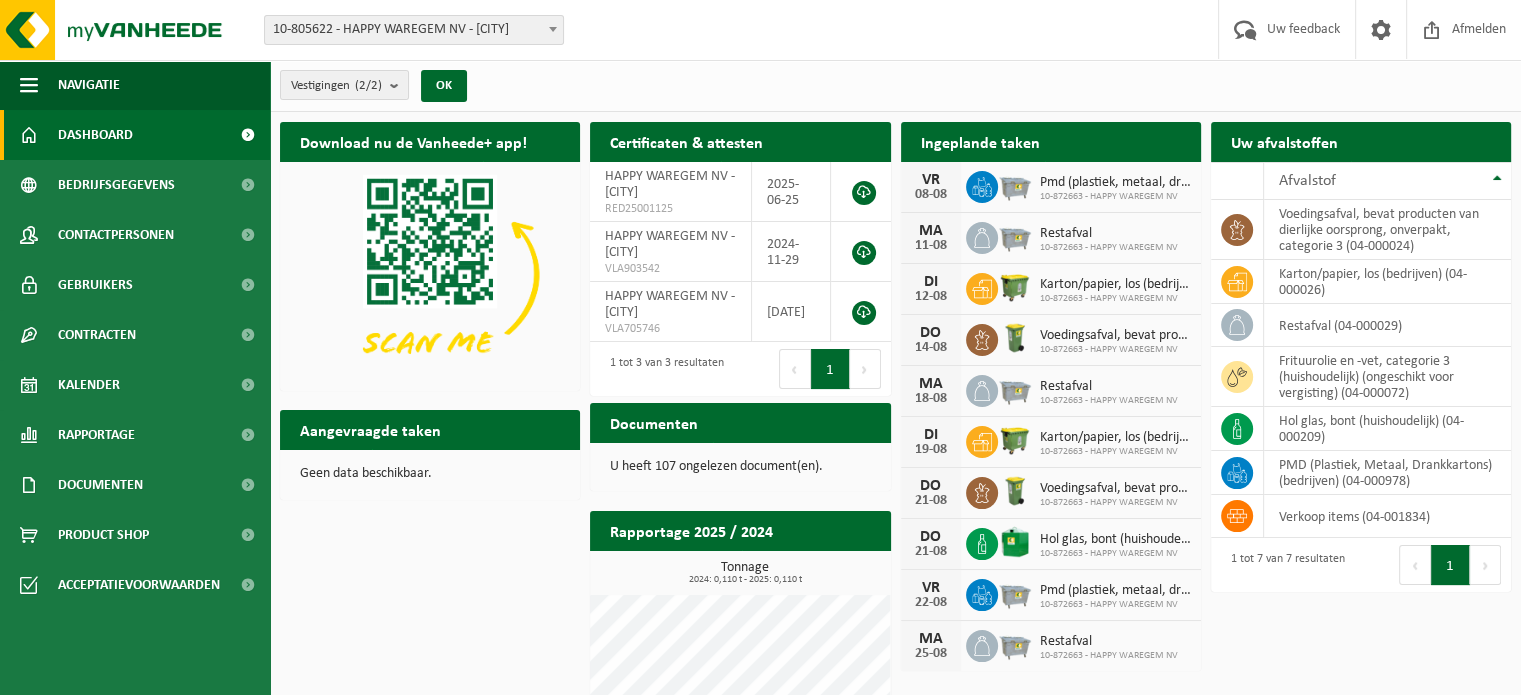 click on "Download nu de Vanheede+ app!       Verberg                           Certificaten & attesten       Bekijk uw certificaten             HAPPY WAREGEM NV - WAREGEM RED25001125 2025-06-25 HAPPY WAREGEM NV - WAREGEM VLA903542 2024-11-29 HAPPY WAREGEM NV - WAREGEM VLA705746 2022-08-01 1 tot 3 van 3 resultaten Eerste Vorige 1 Volgende Laatste           Ingeplande taken       Bekijk uw kalender                                        VR     08-08                                                Pmd (plastiek, metaal, drankkartons) (bedrijven)   10-872663 - HAPPY WAREGEM NV              MA     11-08                                Restafval   10-872663 - HAPPY WAREGEM NV              DI     12-08                                Karton/papier, los (bedrijven)   10-872663 - HAPPY WAREGEM NV              DO     14-08                                Voedingsafval, bevat producten van dierlijke oorsprong, onverpakt, categorie 3   10-872663 - HAPPY WAREGEM NV              MA     18-08" at bounding box center [895, 510] 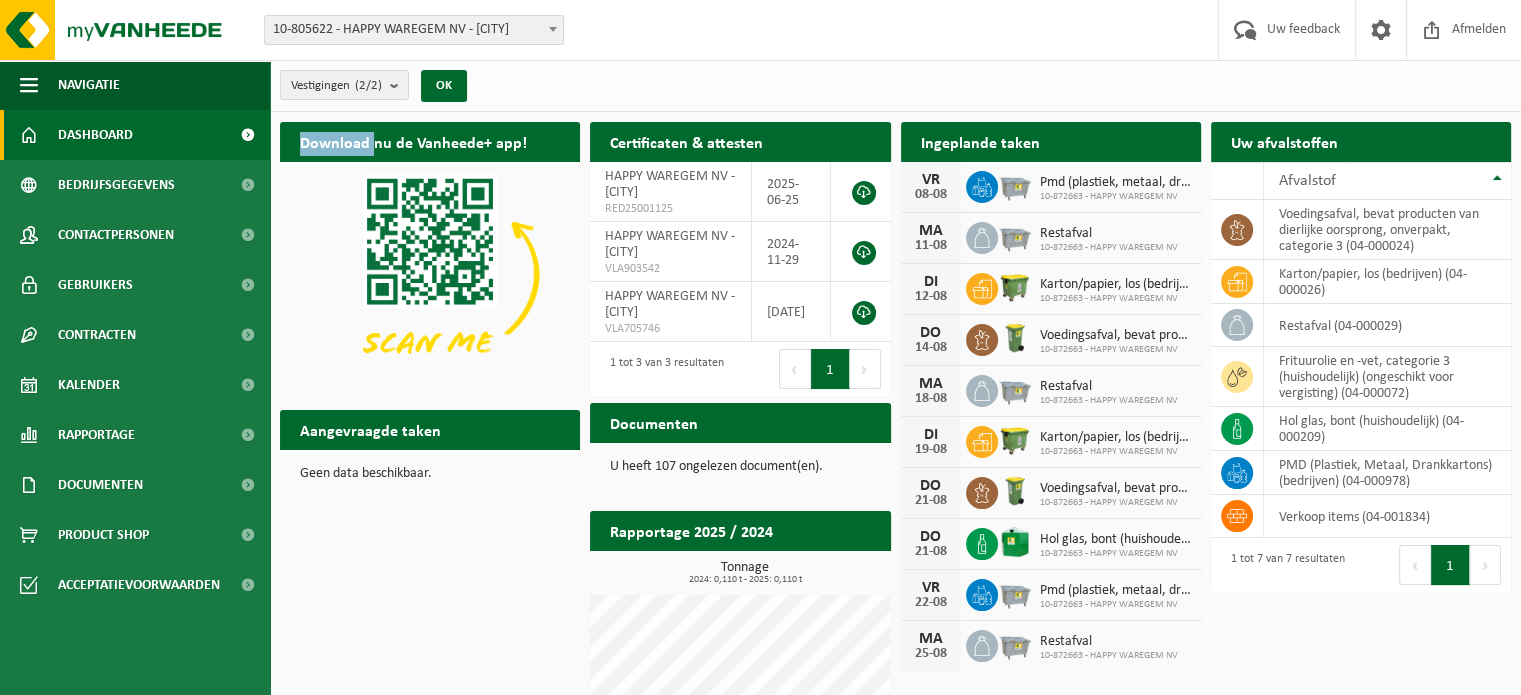 click on "Download nu de Vanheede+ app!       Verberg                           Certificaten & attesten       Bekijk uw certificaten             HAPPY WAREGEM NV - WAREGEM RED25001125 2025-06-25 HAPPY WAREGEM NV - WAREGEM VLA903542 2024-11-29 HAPPY WAREGEM NV - WAREGEM VLA705746 2022-08-01 1 tot 3 van 3 resultaten Eerste Vorige 1 Volgende Laatste           Ingeplande taken       Bekijk uw kalender                                        VR     08-08                                                Pmd (plastiek, metaal, drankkartons) (bedrijven)   10-872663 - HAPPY WAREGEM NV              MA     11-08                                Restafval   10-872663 - HAPPY WAREGEM NV              DI     12-08                                Karton/papier, los (bedrijven)   10-872663 - HAPPY WAREGEM NV              DO     14-08                                Voedingsafval, bevat producten van dierlijke oorsprong, onverpakt, categorie 3   10-872663 - HAPPY WAREGEM NV              MA     18-08" at bounding box center (895, 510) 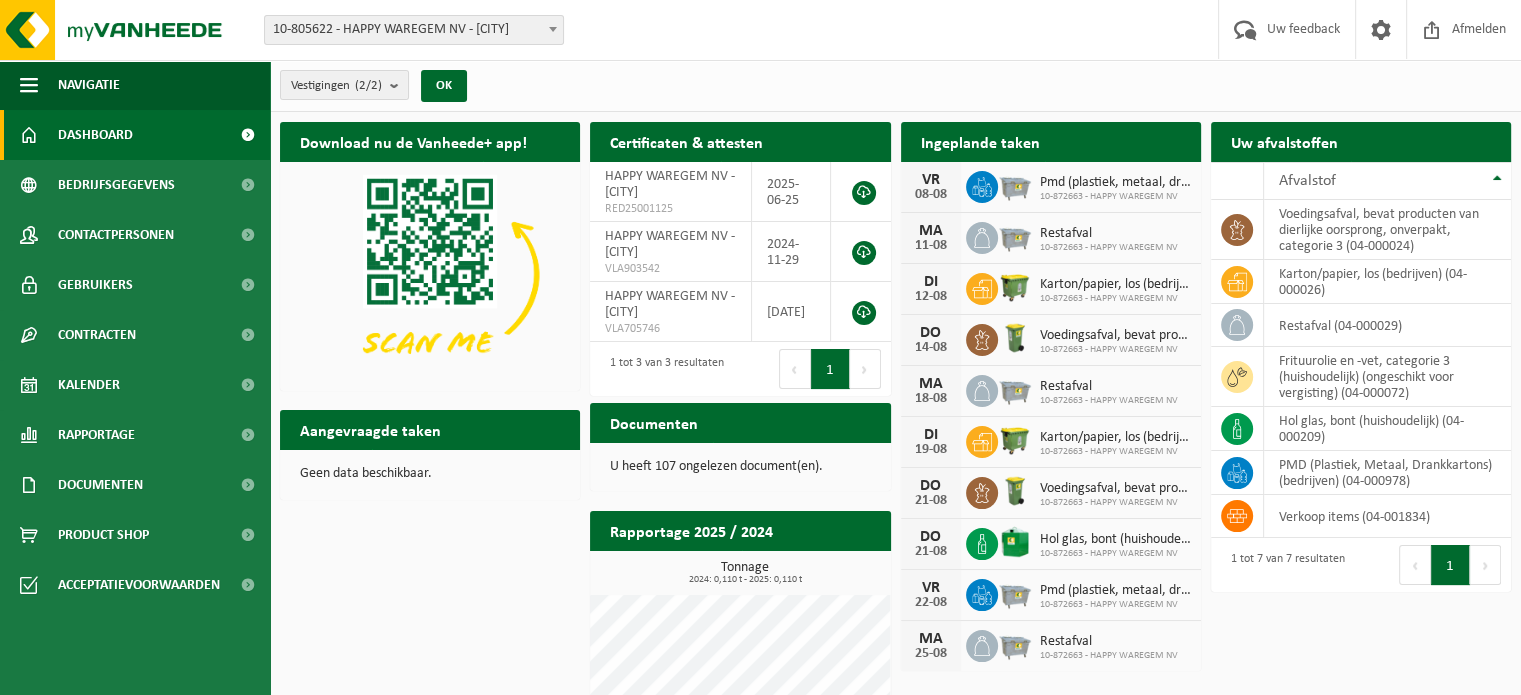 click on "Download nu de Vanheede+ app!       Verberg                           Certificaten & attesten       Bekijk uw certificaten             HAPPY WAREGEM NV - WAREGEM RED25001125 2025-06-25 HAPPY WAREGEM NV - WAREGEM VLA903542 2024-11-29 HAPPY WAREGEM NV - WAREGEM VLA705746 2022-08-01 1 tot 3 van 3 resultaten Eerste Vorige 1 Volgende Laatste           Ingeplande taken       Bekijk uw kalender                                        VR     08-08                                                Pmd (plastiek, metaal, drankkartons) (bedrijven)   10-872663 - HAPPY WAREGEM NV              MA     11-08                                Restafval   10-872663 - HAPPY WAREGEM NV              DI     12-08                                Karton/papier, los (bedrijven)   10-872663 - HAPPY WAREGEM NV              DO     14-08                                Voedingsafval, bevat producten van dierlijke oorsprong, onverpakt, categorie 3   10-872663 - HAPPY WAREGEM NV              MA     18-08" at bounding box center [895, 510] 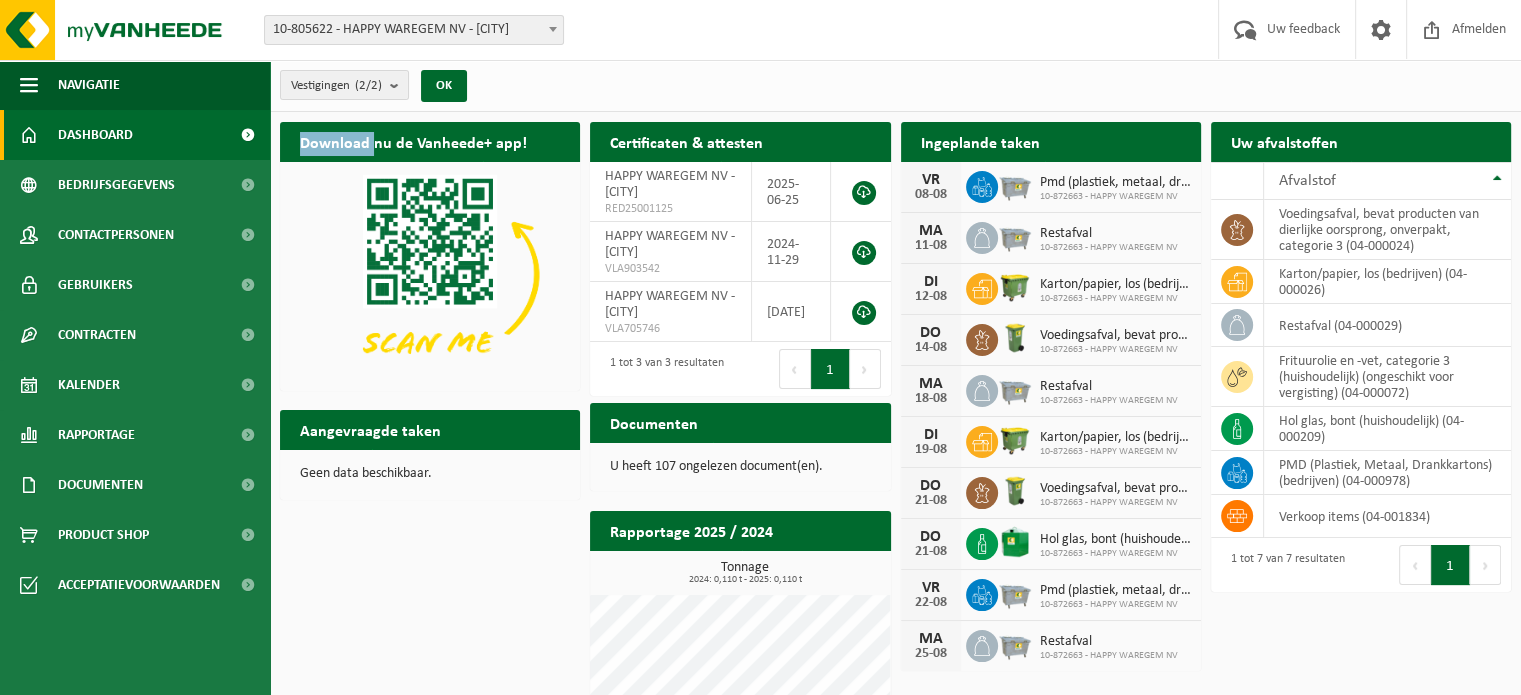 click on "Download nu de Vanheede+ app!       Verberg                           Certificaten & attesten       Bekijk uw certificaten             HAPPY WAREGEM NV - WAREGEM RED25001125 2025-06-25 HAPPY WAREGEM NV - WAREGEM VLA903542 2024-11-29 HAPPY WAREGEM NV - WAREGEM VLA705746 2022-08-01 1 tot 3 van 3 resultaten Eerste Vorige 1 Volgende Laatste           Ingeplande taken       Bekijk uw kalender                                        VR     08-08                                                Pmd (plastiek, metaal, drankkartons) (bedrijven)   10-872663 - HAPPY WAREGEM NV              MA     11-08                                Restafval   10-872663 - HAPPY WAREGEM NV              DI     12-08                                Karton/papier, los (bedrijven)   10-872663 - HAPPY WAREGEM NV              DO     14-08                                Voedingsafval, bevat producten van dierlijke oorsprong, onverpakt, categorie 3   10-872663 - HAPPY WAREGEM NV              MA     18-08" at bounding box center (895, 510) 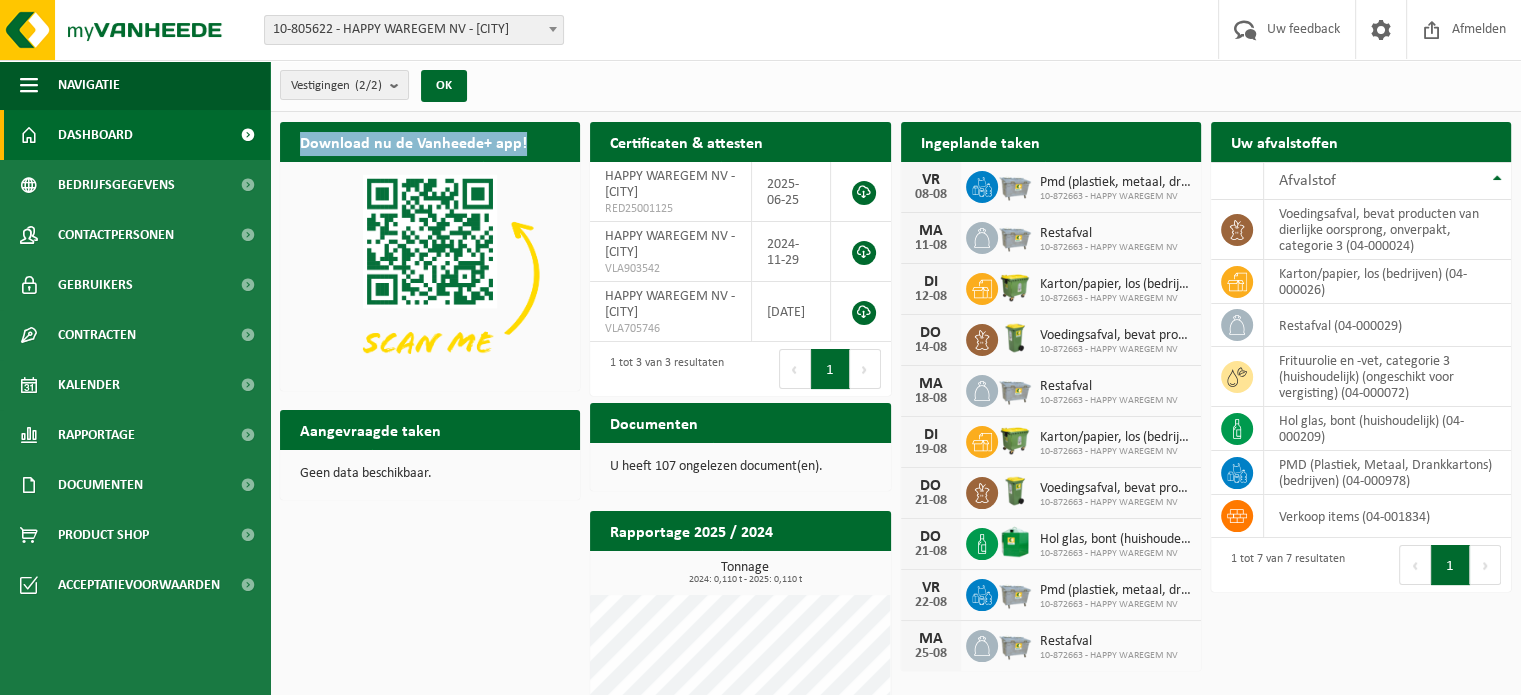 click on "Download nu de Vanheede+ app!       Verberg                           Certificaten & attesten       Bekijk uw certificaten             HAPPY WAREGEM NV - WAREGEM RED25001125 2025-06-25 HAPPY WAREGEM NV - WAREGEM VLA903542 2024-11-29 HAPPY WAREGEM NV - WAREGEM VLA705746 2022-08-01 1 tot 3 van 3 resultaten Eerste Vorige 1 Volgende Laatste           Ingeplande taken       Bekijk uw kalender                                        VR     08-08                                                Pmd (plastiek, metaal, drankkartons) (bedrijven)   10-872663 - HAPPY WAREGEM NV              MA     11-08                                Restafval   10-872663 - HAPPY WAREGEM NV              DI     12-08                                Karton/papier, los (bedrijven)   10-872663 - HAPPY WAREGEM NV              DO     14-08                                Voedingsafval, bevat producten van dierlijke oorsprong, onverpakt, categorie 3   10-872663 - HAPPY WAREGEM NV              MA     18-08" at bounding box center (895, 510) 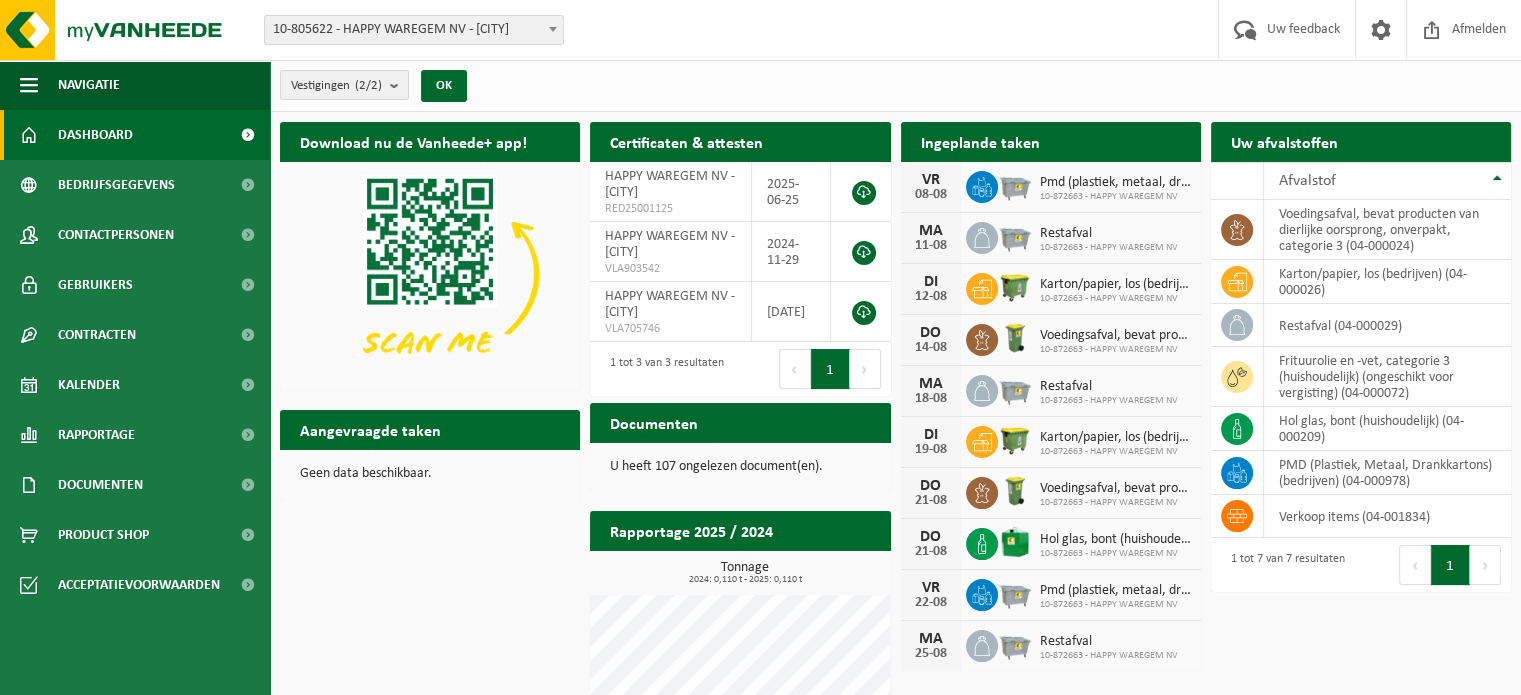 click on "Download nu de Vanheede+ app!       Verberg                           Certificaten & attesten       Bekijk uw certificaten             HAPPY WAREGEM NV - WAREGEM RED25001125 2025-06-25 HAPPY WAREGEM NV - WAREGEM VLA903542 2024-11-29 HAPPY WAREGEM NV - WAREGEM VLA705746 2022-08-01 1 tot 3 van 3 resultaten Eerste Vorige 1 Volgende Laatste           Ingeplande taken       Bekijk uw kalender                                        VR     08-08                                                Pmd (plastiek, metaal, drankkartons) (bedrijven)   10-872663 - HAPPY WAREGEM NV              MA     11-08                                Restafval   10-872663 - HAPPY WAREGEM NV              DI     12-08                                Karton/papier, los (bedrijven)   10-872663 - HAPPY WAREGEM NV              DO     14-08                                Voedingsafval, bevat producten van dierlijke oorsprong, onverpakt, categorie 3   10-872663 - HAPPY WAREGEM NV              MA     18-08" at bounding box center (895, 510) 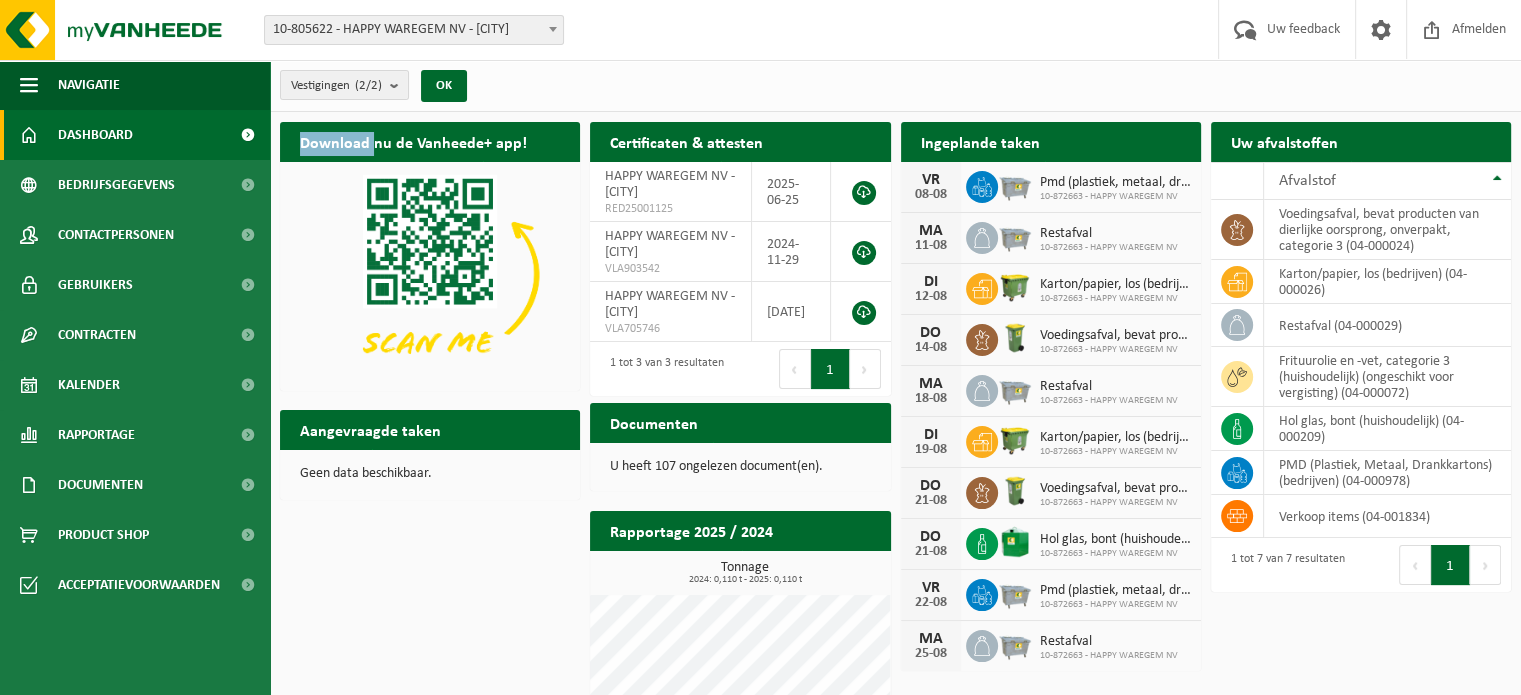 click on "Download nu de Vanheede+ app!       Verberg                           Certificaten & attesten       Bekijk uw certificaten             HAPPY WAREGEM NV - WAREGEM RED25001125 2025-06-25 HAPPY WAREGEM NV - WAREGEM VLA903542 2024-11-29 HAPPY WAREGEM NV - WAREGEM VLA705746 2022-08-01 1 tot 3 van 3 resultaten Eerste Vorige 1 Volgende Laatste           Ingeplande taken       Bekijk uw kalender                                        VR     08-08                                                Pmd (plastiek, metaal, drankkartons) (bedrijven)   10-872663 - HAPPY WAREGEM NV              MA     11-08                                Restafval   10-872663 - HAPPY WAREGEM NV              DI     12-08                                Karton/papier, los (bedrijven)   10-872663 - HAPPY WAREGEM NV              DO     14-08                                Voedingsafval, bevat producten van dierlijke oorsprong, onverpakt, categorie 3   10-872663 - HAPPY WAREGEM NV              MA     18-08" at bounding box center (895, 510) 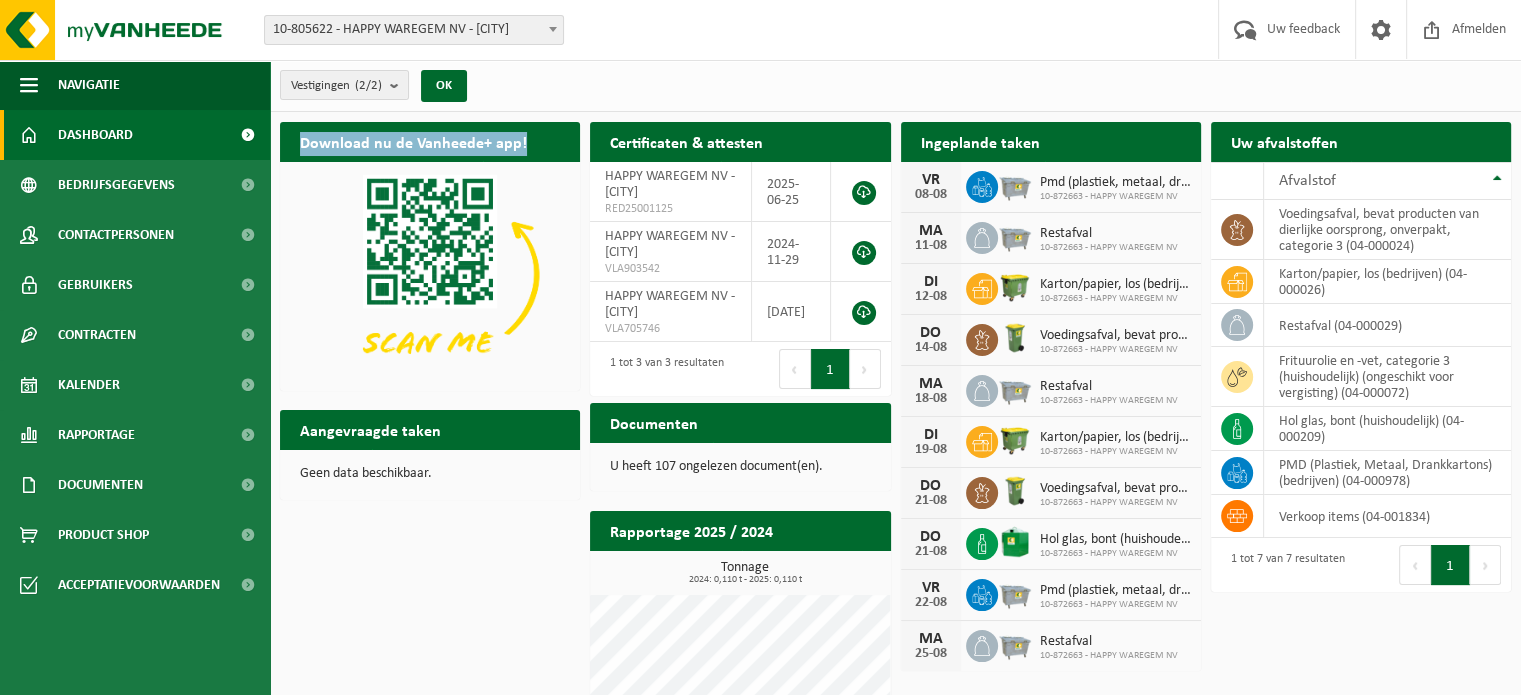 click on "Download nu de Vanheede+ app!       Verberg                           Certificaten & attesten       Bekijk uw certificaten             HAPPY WAREGEM NV - WAREGEM RED25001125 2025-06-25 HAPPY WAREGEM NV - WAREGEM VLA903542 2024-11-29 HAPPY WAREGEM NV - WAREGEM VLA705746 2022-08-01 1 tot 3 van 3 resultaten Eerste Vorige 1 Volgende Laatste           Ingeplande taken       Bekijk uw kalender                                        VR     08-08                                                Pmd (plastiek, metaal, drankkartons) (bedrijven)   10-872663 - HAPPY WAREGEM NV              MA     11-08                                Restafval   10-872663 - HAPPY WAREGEM NV              DI     12-08                                Karton/papier, los (bedrijven)   10-872663 - HAPPY WAREGEM NV              DO     14-08                                Voedingsafval, bevat producten van dierlijke oorsprong, onverpakt, categorie 3   10-872663 - HAPPY WAREGEM NV              MA     18-08" at bounding box center [895, 510] 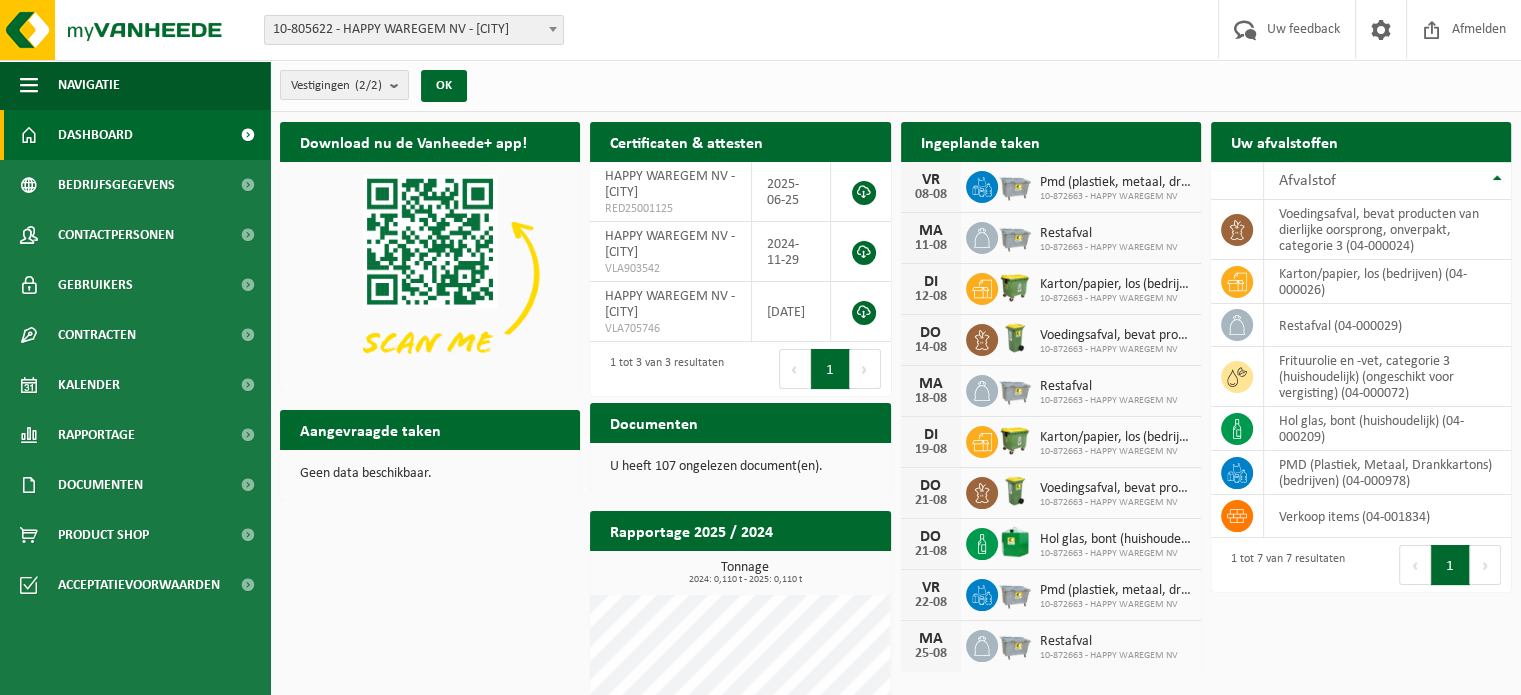 click on "Download nu de Vanheede+ app!       Verberg                           Certificaten & attesten       Bekijk uw certificaten             HAPPY WAREGEM NV - WAREGEM RED25001125 2025-06-25 HAPPY WAREGEM NV - WAREGEM VLA903542 2024-11-29 HAPPY WAREGEM NV - WAREGEM VLA705746 2022-08-01 1 tot 3 van 3 resultaten Eerste Vorige 1 Volgende Laatste           Ingeplande taken       Bekijk uw kalender                                        VR     08-08                                                Pmd (plastiek, metaal, drankkartons) (bedrijven)   10-872663 - HAPPY WAREGEM NV              MA     11-08                                Restafval   10-872663 - HAPPY WAREGEM NV              DI     12-08                                Karton/papier, los (bedrijven)   10-872663 - HAPPY WAREGEM NV              DO     14-08                                Voedingsafval, bevat producten van dierlijke oorsprong, onverpakt, categorie 3   10-872663 - HAPPY WAREGEM NV              MA     18-08" at bounding box center [895, 510] 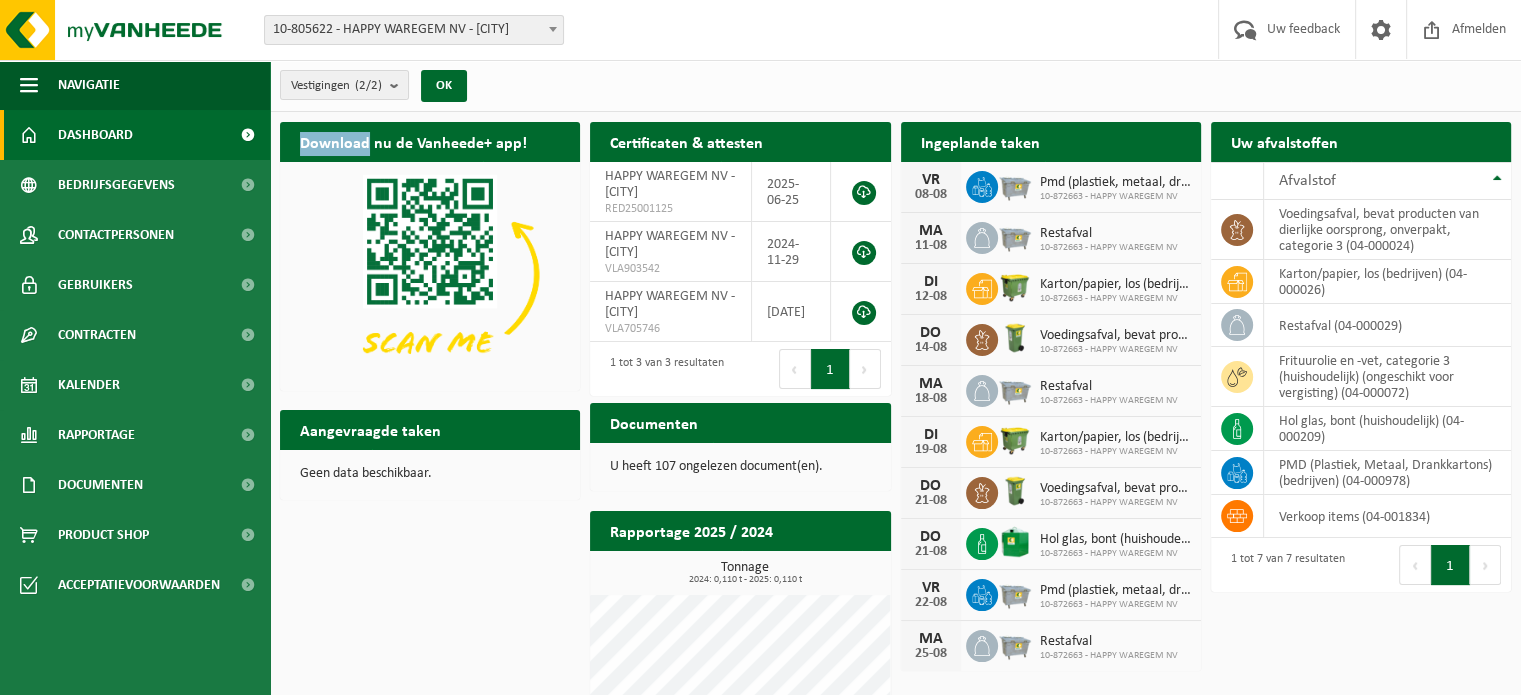 click on "Download nu de Vanheede+ app!       Verberg                           Certificaten & attesten       Bekijk uw certificaten             HAPPY WAREGEM NV - WAREGEM RED25001125 2025-06-25 HAPPY WAREGEM NV - WAREGEM VLA903542 2024-11-29 HAPPY WAREGEM NV - WAREGEM VLA705746 2022-08-01 1 tot 3 van 3 resultaten Eerste Vorige 1 Volgende Laatste           Ingeplande taken       Bekijk uw kalender                                        VR     08-08                                                Pmd (plastiek, metaal, drankkartons) (bedrijven)   10-872663 - HAPPY WAREGEM NV              MA     11-08                                Restafval   10-872663 - HAPPY WAREGEM NV              DI     12-08                                Karton/papier, los (bedrijven)   10-872663 - HAPPY WAREGEM NV              DO     14-08                                Voedingsafval, bevat producten van dierlijke oorsprong, onverpakt, categorie 3   10-872663 - HAPPY WAREGEM NV              MA     18-08" at bounding box center [895, 510] 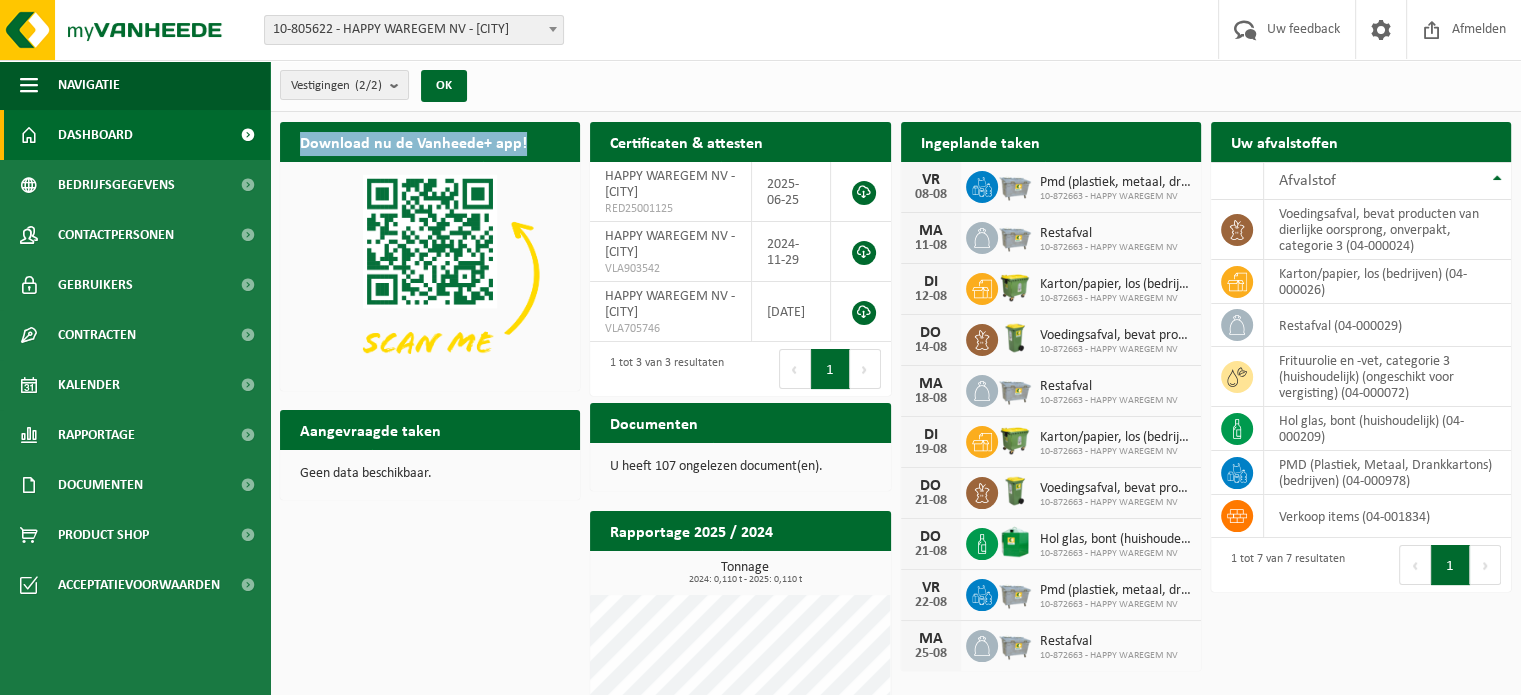 click on "Download nu de Vanheede+ app!       Verberg                           Certificaten & attesten       Bekijk uw certificaten             HAPPY WAREGEM NV - WAREGEM RED25001125 2025-06-25 HAPPY WAREGEM NV - WAREGEM VLA903542 2024-11-29 HAPPY WAREGEM NV - WAREGEM VLA705746 2022-08-01 1 tot 3 van 3 resultaten Eerste Vorige 1 Volgende Laatste           Ingeplande taken       Bekijk uw kalender                                        VR     08-08                                                Pmd (plastiek, metaal, drankkartons) (bedrijven)   10-872663 - HAPPY WAREGEM NV              MA     11-08                                Restafval   10-872663 - HAPPY WAREGEM NV              DI     12-08                                Karton/papier, los (bedrijven)   10-872663 - HAPPY WAREGEM NV              DO     14-08                                Voedingsafval, bevat producten van dierlijke oorsprong, onverpakt, categorie 3   10-872663 - HAPPY WAREGEM NV              MA     18-08" at bounding box center [895, 510] 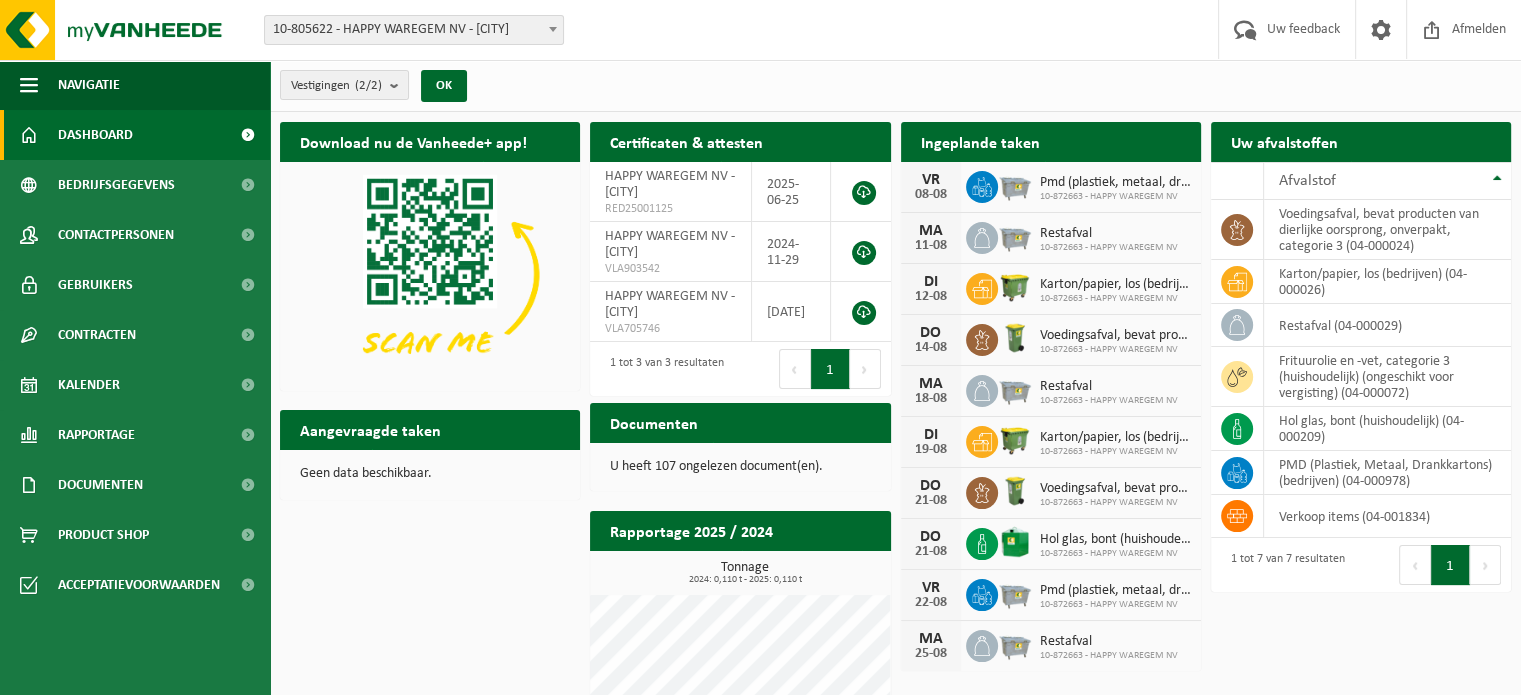 click on "Download nu de Vanheede+ app!       Verberg                           Certificaten & attesten       Bekijk uw certificaten             HAPPY WAREGEM NV - WAREGEM RED25001125 2025-06-25 HAPPY WAREGEM NV - WAREGEM VLA903542 2024-11-29 HAPPY WAREGEM NV - WAREGEM VLA705746 2022-08-01 1 tot 3 van 3 resultaten Eerste Vorige 1 Volgende Laatste           Ingeplande taken       Bekijk uw kalender                                        VR     08-08                                                Pmd (plastiek, metaal, drankkartons) (bedrijven)   10-872663 - HAPPY WAREGEM NV              MA     11-08                                Restafval   10-872663 - HAPPY WAREGEM NV              DI     12-08                                Karton/papier, los (bedrijven)   10-872663 - HAPPY WAREGEM NV              DO     14-08                                Voedingsafval, bevat producten van dierlijke oorsprong, onverpakt, categorie 3   10-872663 - HAPPY WAREGEM NV              MA     18-08" at bounding box center (895, 510) 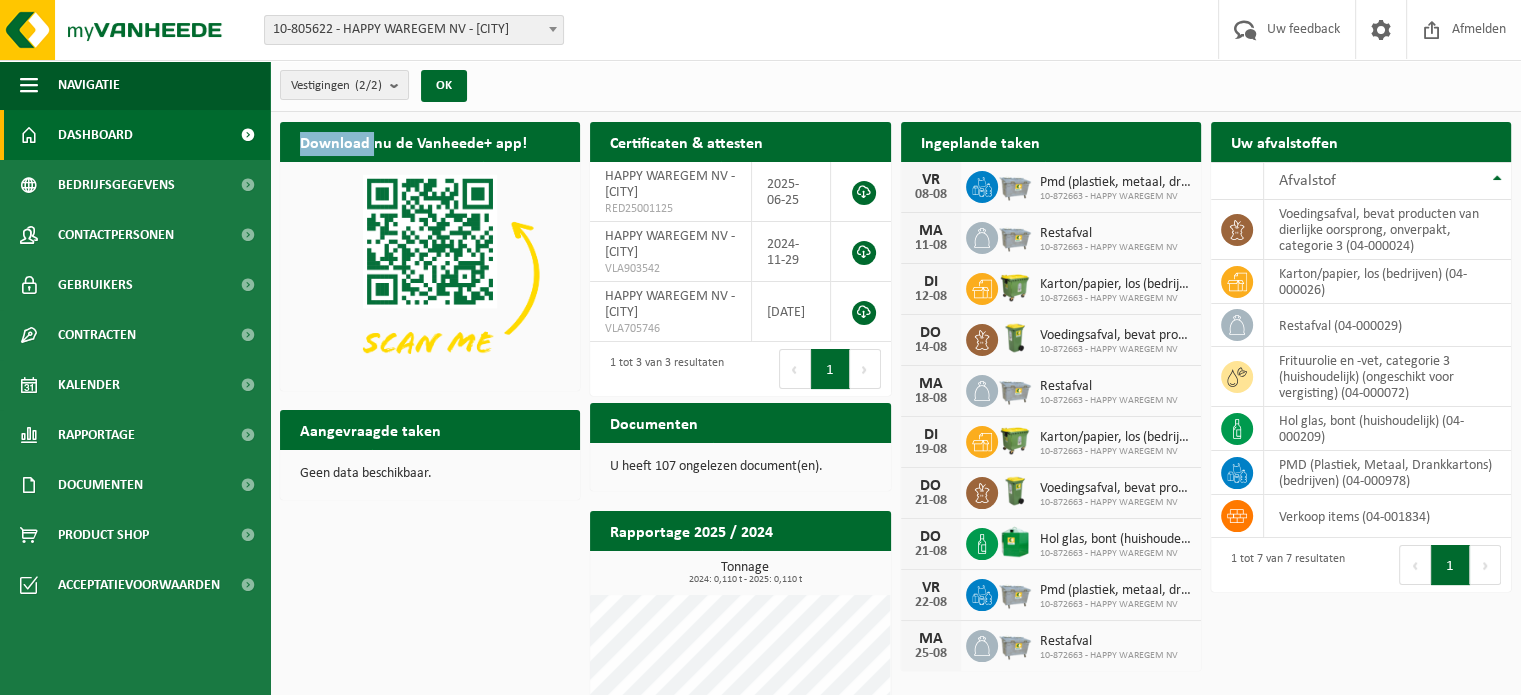 click on "Download nu de Vanheede+ app!       Verberg                           Certificaten & attesten       Bekijk uw certificaten             HAPPY WAREGEM NV - WAREGEM RED25001125 2025-06-25 HAPPY WAREGEM NV - WAREGEM VLA903542 2024-11-29 HAPPY WAREGEM NV - WAREGEM VLA705746 2022-08-01 1 tot 3 van 3 resultaten Eerste Vorige 1 Volgende Laatste           Ingeplande taken       Bekijk uw kalender                                        VR     08-08                                                Pmd (plastiek, metaal, drankkartons) (bedrijven)   10-872663 - HAPPY WAREGEM NV              MA     11-08                                Restafval   10-872663 - HAPPY WAREGEM NV              DI     12-08                                Karton/papier, los (bedrijven)   10-872663 - HAPPY WAREGEM NV              DO     14-08                                Voedingsafval, bevat producten van dierlijke oorsprong, onverpakt, categorie 3   10-872663 - HAPPY WAREGEM NV              MA     18-08" at bounding box center [895, 510] 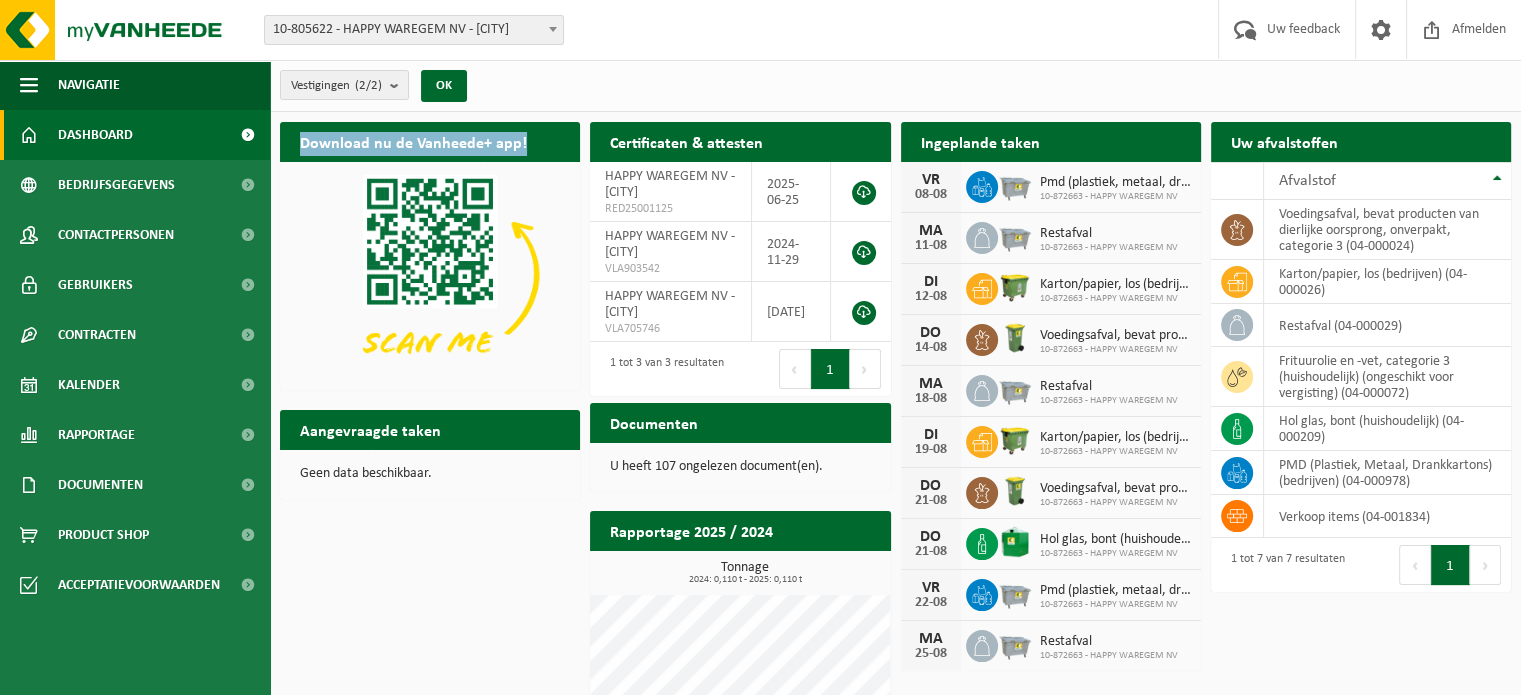 click on "Download nu de Vanheede+ app!       Verberg                           Certificaten & attesten       Bekijk uw certificaten             HAPPY WAREGEM NV - WAREGEM RED25001125 2025-06-25 HAPPY WAREGEM NV - WAREGEM VLA903542 2024-11-29 HAPPY WAREGEM NV - WAREGEM VLA705746 2022-08-01 1 tot 3 van 3 resultaten Eerste Vorige 1 Volgende Laatste           Ingeplande taken       Bekijk uw kalender                                        VR     08-08                                                Pmd (plastiek, metaal, drankkartons) (bedrijven)   10-872663 - HAPPY WAREGEM NV              MA     11-08                                Restafval   10-872663 - HAPPY WAREGEM NV              DI     12-08                                Karton/papier, los (bedrijven)   10-872663 - HAPPY WAREGEM NV              DO     14-08                                Voedingsafval, bevat producten van dierlijke oorsprong, onverpakt, categorie 3   10-872663 - HAPPY WAREGEM NV              MA     18-08" at bounding box center [895, 510] 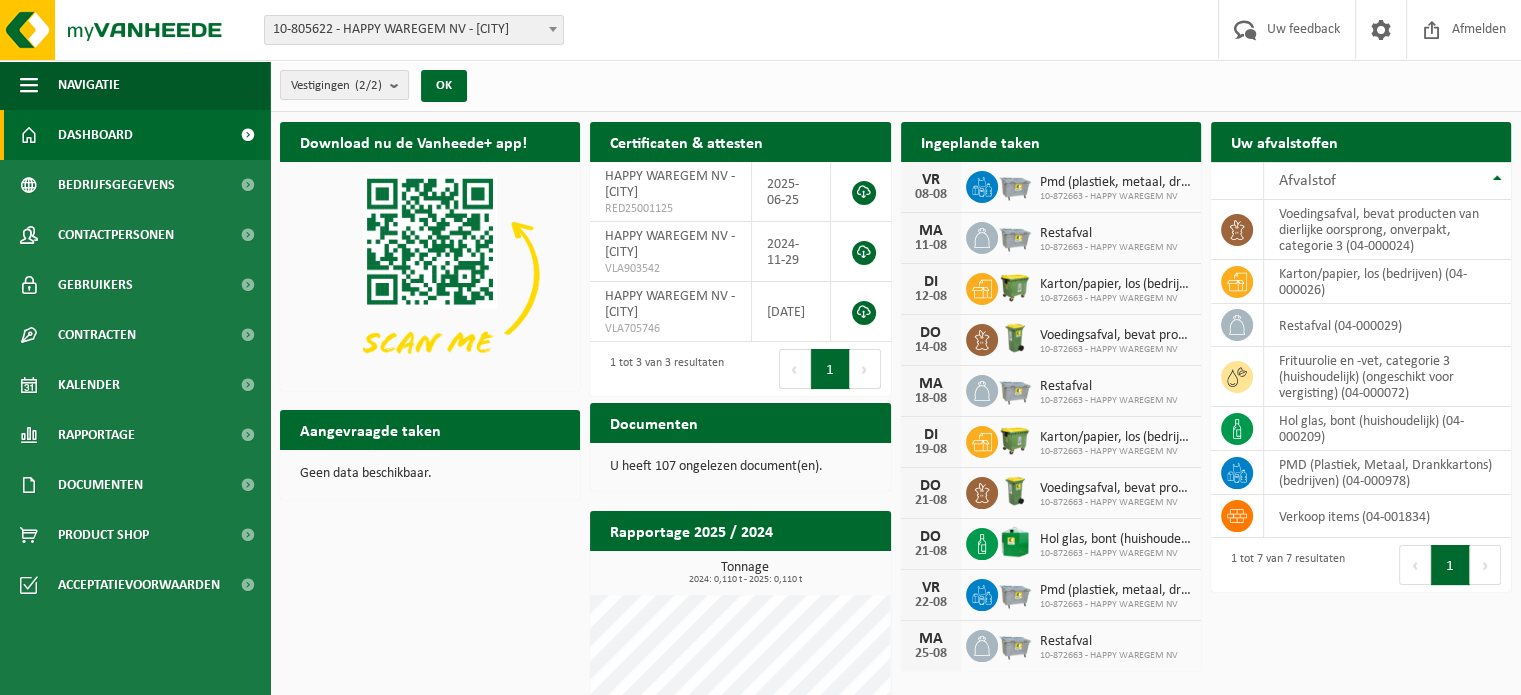 click on "Download nu de Vanheede+ app!       Verberg                           Certificaten & attesten       Bekijk uw certificaten             HAPPY WAREGEM NV - WAREGEM RED25001125 2025-06-25 HAPPY WAREGEM NV - WAREGEM VLA903542 2024-11-29 HAPPY WAREGEM NV - WAREGEM VLA705746 2022-08-01 1 tot 3 van 3 resultaten Eerste Vorige 1 Volgende Laatste           Ingeplande taken       Bekijk uw kalender                                        VR     08-08                                                Pmd (plastiek, metaal, drankkartons) (bedrijven)   10-872663 - HAPPY WAREGEM NV              MA     11-08                                Restafval   10-872663 - HAPPY WAREGEM NV              DI     12-08                                Karton/papier, los (bedrijven)   10-872663 - HAPPY WAREGEM NV              DO     14-08                                Voedingsafval, bevat producten van dierlijke oorsprong, onverpakt, categorie 3   10-872663 - HAPPY WAREGEM NV              MA     18-08" at bounding box center [895, 510] 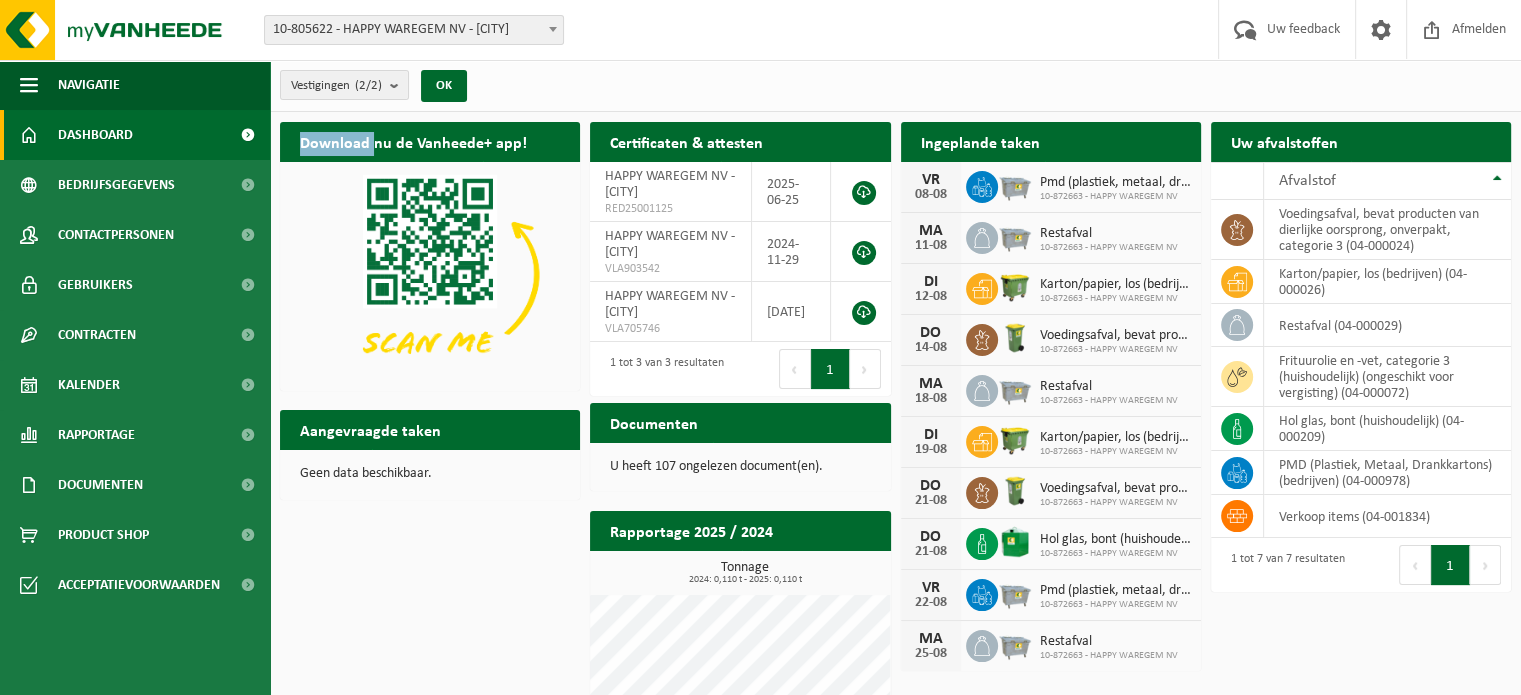 click on "Download nu de Vanheede+ app!       Verberg                           Certificaten & attesten       Bekijk uw certificaten             HAPPY WAREGEM NV - WAREGEM RED25001125 2025-06-25 HAPPY WAREGEM NV - WAREGEM VLA903542 2024-11-29 HAPPY WAREGEM NV - WAREGEM VLA705746 2022-08-01 1 tot 3 van 3 resultaten Eerste Vorige 1 Volgende Laatste           Ingeplande taken       Bekijk uw kalender                                        VR     08-08                                                Pmd (plastiek, metaal, drankkartons) (bedrijven)   10-872663 - HAPPY WAREGEM NV              MA     11-08                                Restafval   10-872663 - HAPPY WAREGEM NV              DI     12-08                                Karton/papier, los (bedrijven)   10-872663 - HAPPY WAREGEM NV              DO     14-08                                Voedingsafval, bevat producten van dierlijke oorsprong, onverpakt, categorie 3   10-872663 - HAPPY WAREGEM NV              MA     18-08" at bounding box center [895, 510] 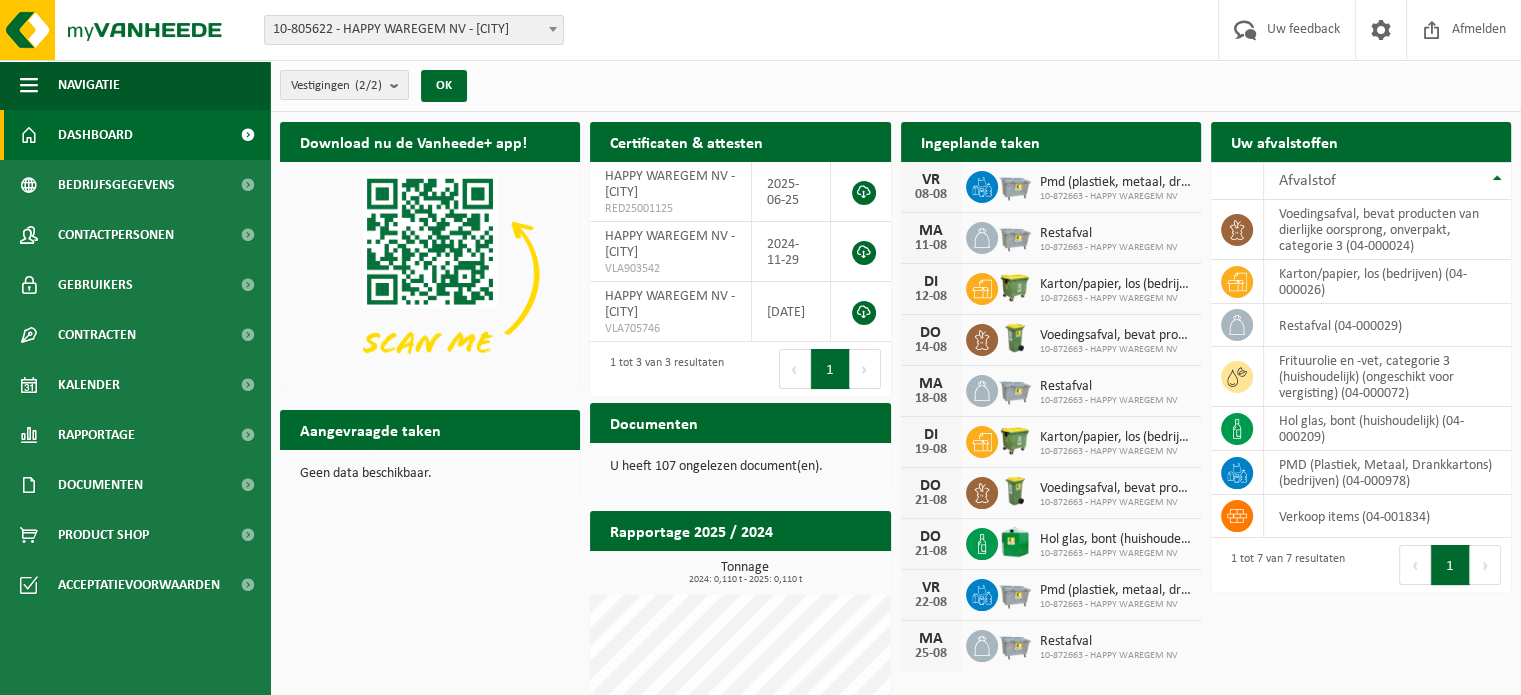 click on "Download nu de Vanheede+ app!       Verberg                           Certificaten & attesten       Bekijk uw certificaten             HAPPY WAREGEM NV - WAREGEM RED25001125 2025-06-25 HAPPY WAREGEM NV - WAREGEM VLA903542 2024-11-29 HAPPY WAREGEM NV - WAREGEM VLA705746 2022-08-01 1 tot 3 van 3 resultaten Eerste Vorige 1 Volgende Laatste           Ingeplande taken       Bekijk uw kalender                                        VR     08-08                                                Pmd (plastiek, metaal, drankkartons) (bedrijven)   10-872663 - HAPPY WAREGEM NV              MA     11-08                                Restafval   10-872663 - HAPPY WAREGEM NV              DI     12-08                                Karton/papier, los (bedrijven)   10-872663 - HAPPY WAREGEM NV              DO     14-08                                Voedingsafval, bevat producten van dierlijke oorsprong, onverpakt, categorie 3   10-872663 - HAPPY WAREGEM NV              MA     18-08" at bounding box center (895, 510) 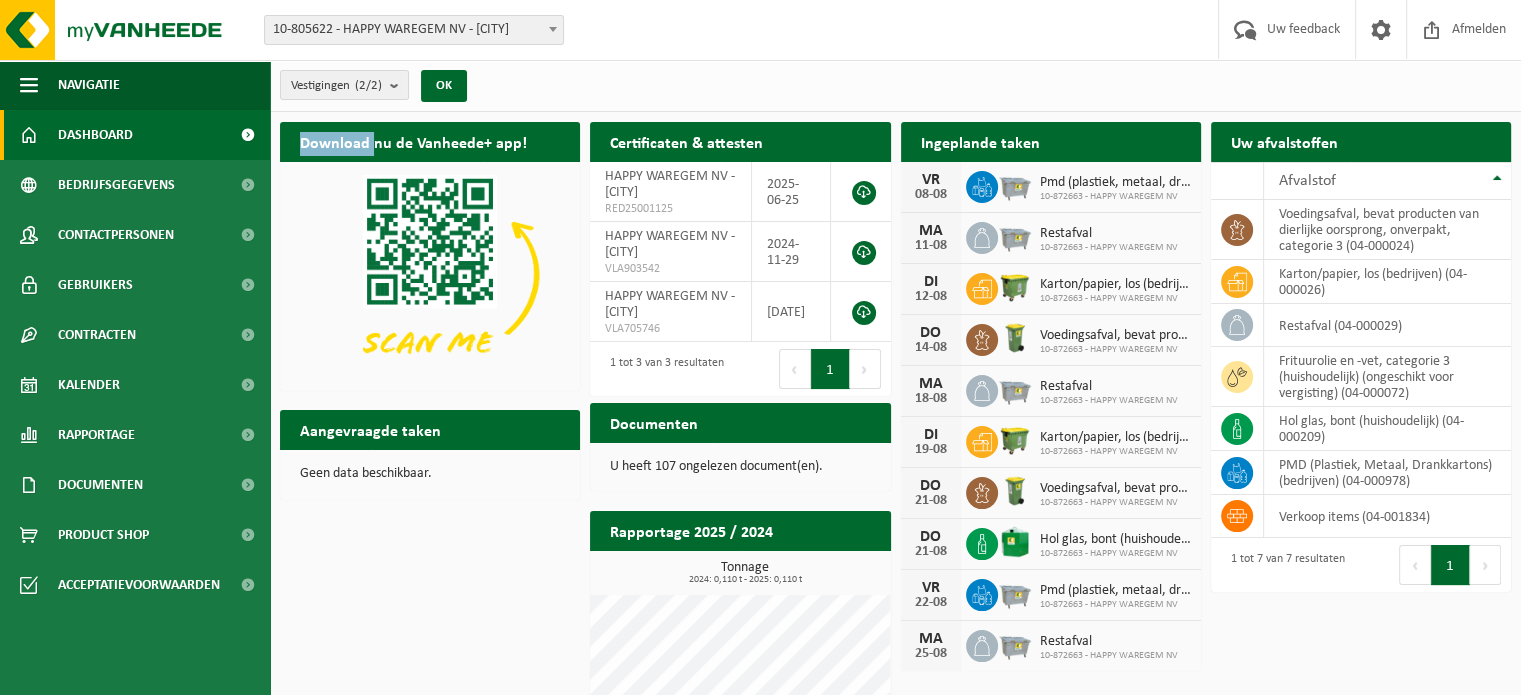 click on "Download nu de Vanheede+ app!       Verberg                           Certificaten & attesten       Bekijk uw certificaten             HAPPY WAREGEM NV - WAREGEM RED25001125 2025-06-25 HAPPY WAREGEM NV - WAREGEM VLA903542 2024-11-29 HAPPY WAREGEM NV - WAREGEM VLA705746 2022-08-01 1 tot 3 van 3 resultaten Eerste Vorige 1 Volgende Laatste           Ingeplande taken       Bekijk uw kalender                                        VR     08-08                                                Pmd (plastiek, metaal, drankkartons) (bedrijven)   10-872663 - HAPPY WAREGEM NV              MA     11-08                                Restafval   10-872663 - HAPPY WAREGEM NV              DI     12-08                                Karton/papier, los (bedrijven)   10-872663 - HAPPY WAREGEM NV              DO     14-08                                Voedingsafval, bevat producten van dierlijke oorsprong, onverpakt, categorie 3   10-872663 - HAPPY WAREGEM NV              MA     18-08" at bounding box center [895, 510] 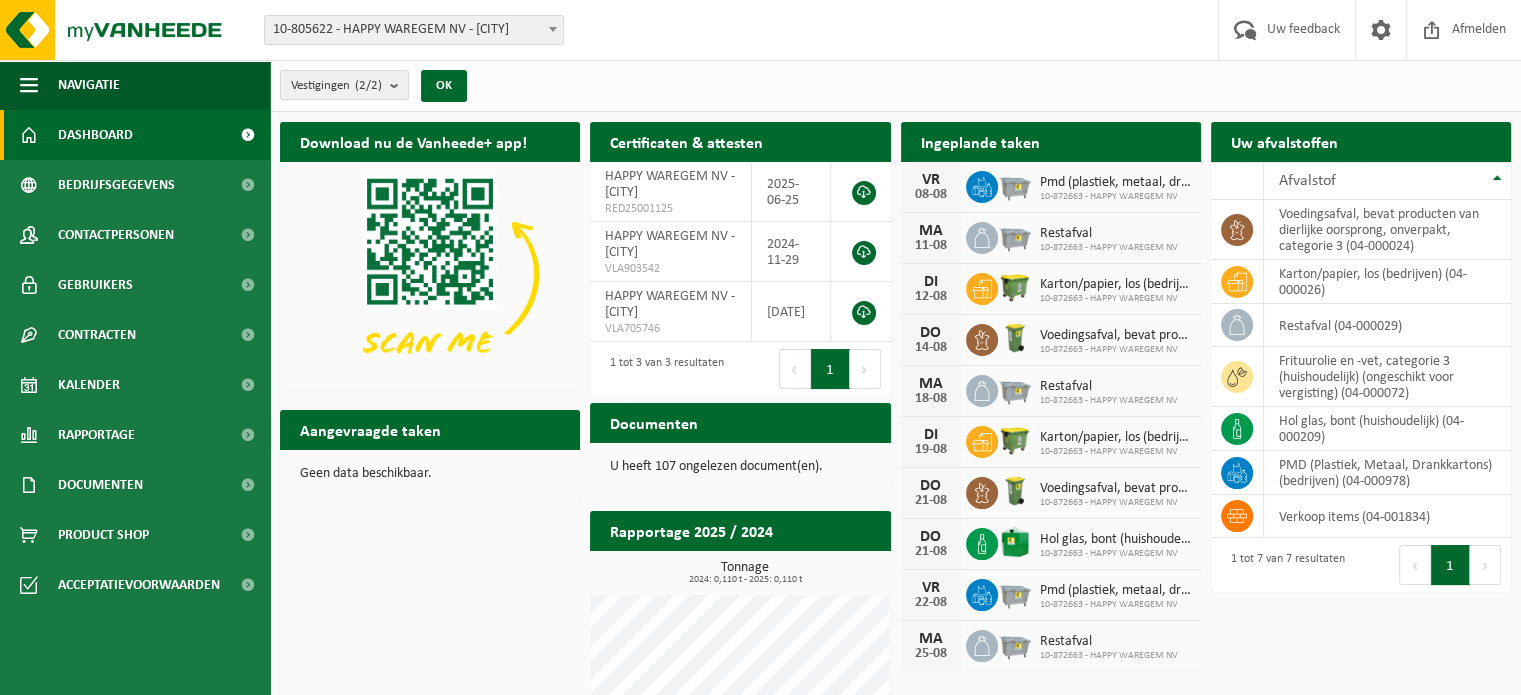 click on "Download nu de Vanheede+ app!       Verberg                           Certificaten & attesten       Bekijk uw certificaten             HAPPY WAREGEM NV - WAREGEM RED25001125 2025-06-25 HAPPY WAREGEM NV - WAREGEM VLA903542 2024-11-29 HAPPY WAREGEM NV - WAREGEM VLA705746 2022-08-01 1 tot 3 van 3 resultaten Eerste Vorige 1 Volgende Laatste           Ingeplande taken       Bekijk uw kalender                                        VR     08-08                                                Pmd (plastiek, metaal, drankkartons) (bedrijven)   10-872663 - HAPPY WAREGEM NV              MA     11-08                                Restafval   10-872663 - HAPPY WAREGEM NV              DI     12-08                                Karton/papier, los (bedrijven)   10-872663 - HAPPY WAREGEM NV              DO     14-08                                Voedingsafval, bevat producten van dierlijke oorsprong, onverpakt, categorie 3   10-872663 - HAPPY WAREGEM NV              MA     18-08" at bounding box center (895, 510) 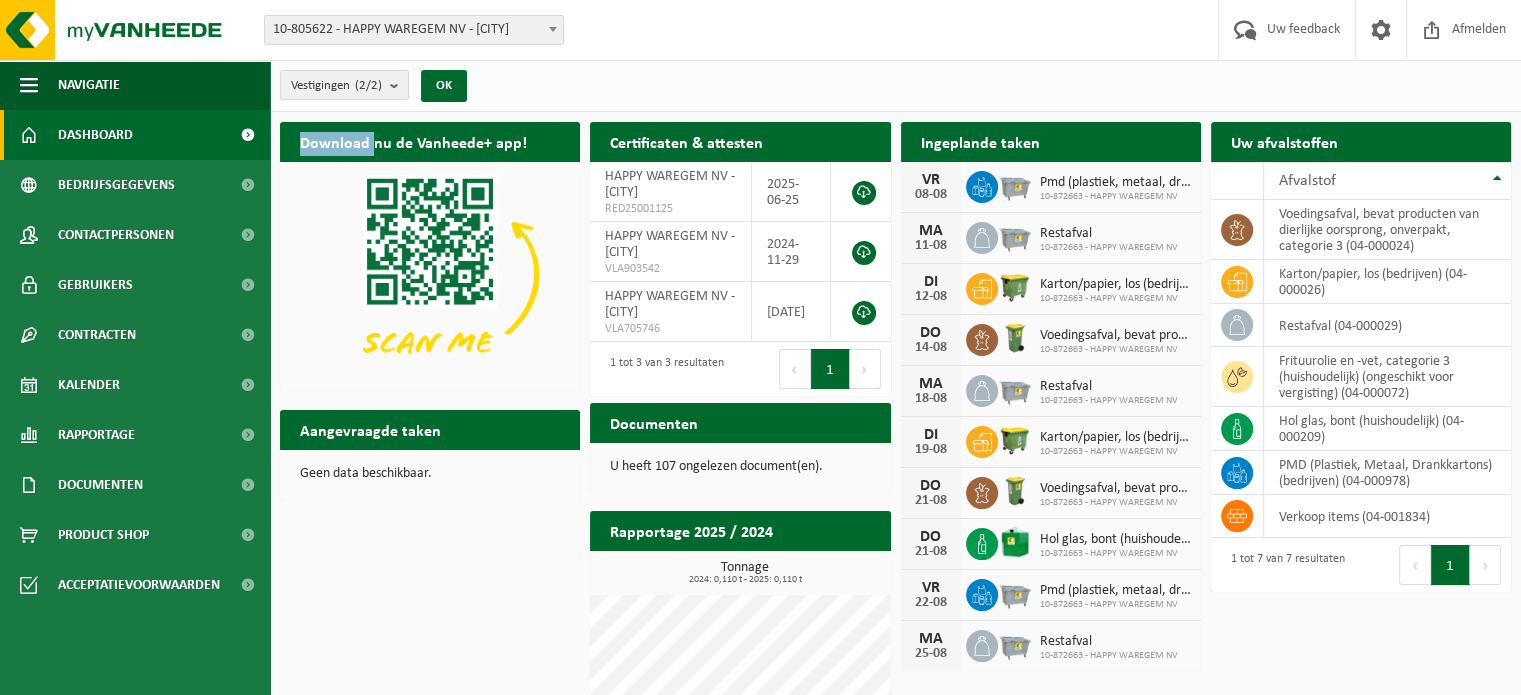 click on "Download nu de Vanheede+ app!       Verberg                           Certificaten & attesten       Bekijk uw certificaten             HAPPY WAREGEM NV - WAREGEM RED25001125 2025-06-25 HAPPY WAREGEM NV - WAREGEM VLA903542 2024-11-29 HAPPY WAREGEM NV - WAREGEM VLA705746 2022-08-01 1 tot 3 van 3 resultaten Eerste Vorige 1 Volgende Laatste           Ingeplande taken       Bekijk uw kalender                                        VR     08-08                                                Pmd (plastiek, metaal, drankkartons) (bedrijven)   10-872663 - HAPPY WAREGEM NV              MA     11-08                                Restafval   10-872663 - HAPPY WAREGEM NV              DI     12-08                                Karton/papier, los (bedrijven)   10-872663 - HAPPY WAREGEM NV              DO     14-08                                Voedingsafval, bevat producten van dierlijke oorsprong, onverpakt, categorie 3   10-872663 - HAPPY WAREGEM NV              MA     18-08" at bounding box center [895, 510] 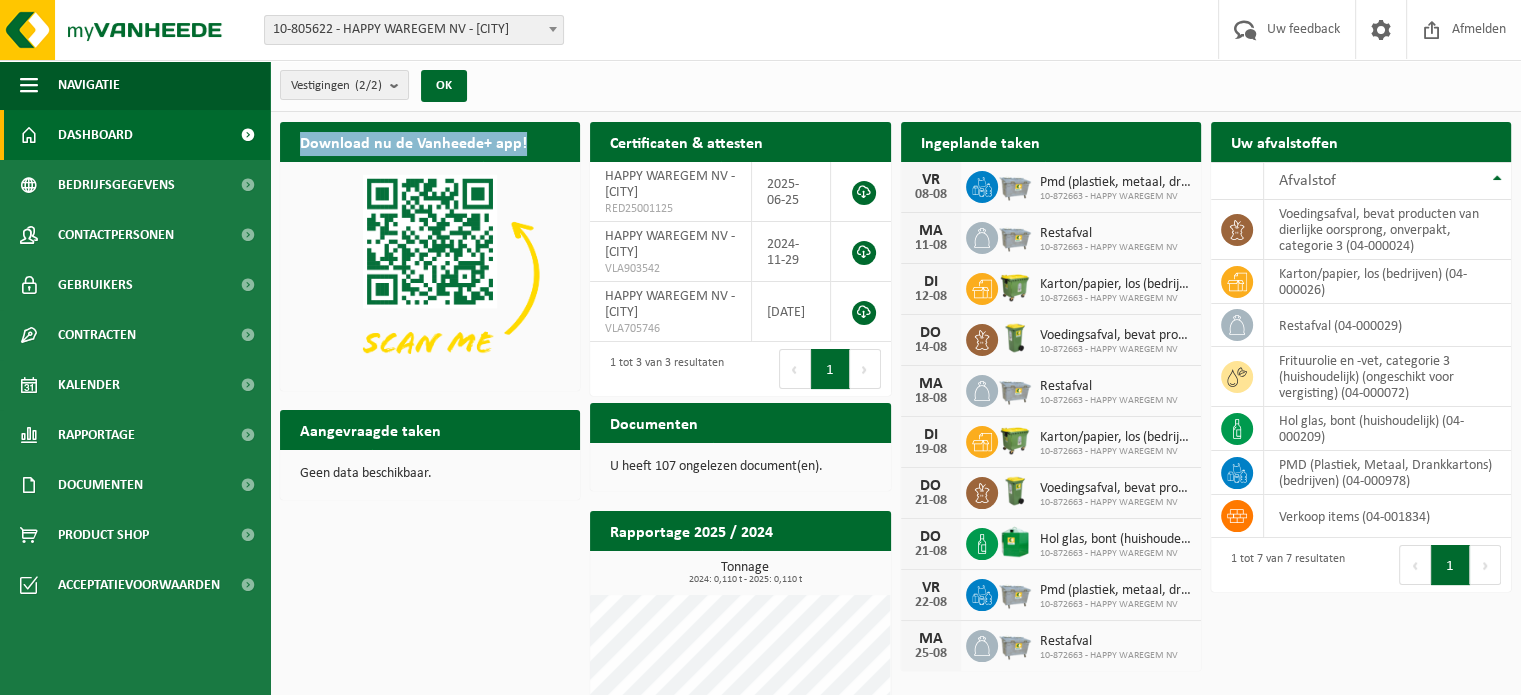 click on "Download nu de Vanheede+ app!       Verberg                           Certificaten & attesten       Bekijk uw certificaten             HAPPY WAREGEM NV - WAREGEM RED25001125 2025-06-25 HAPPY WAREGEM NV - WAREGEM VLA903542 2024-11-29 HAPPY WAREGEM NV - WAREGEM VLA705746 2022-08-01 1 tot 3 van 3 resultaten Eerste Vorige 1 Volgende Laatste           Ingeplande taken       Bekijk uw kalender                                        VR     08-08                                                Pmd (plastiek, metaal, drankkartons) (bedrijven)   10-872663 - HAPPY WAREGEM NV              MA     11-08                                Restafval   10-872663 - HAPPY WAREGEM NV              DI     12-08                                Karton/papier, los (bedrijven)   10-872663 - HAPPY WAREGEM NV              DO     14-08                                Voedingsafval, bevat producten van dierlijke oorsprong, onverpakt, categorie 3   10-872663 - HAPPY WAREGEM NV              MA     18-08" at bounding box center (895, 510) 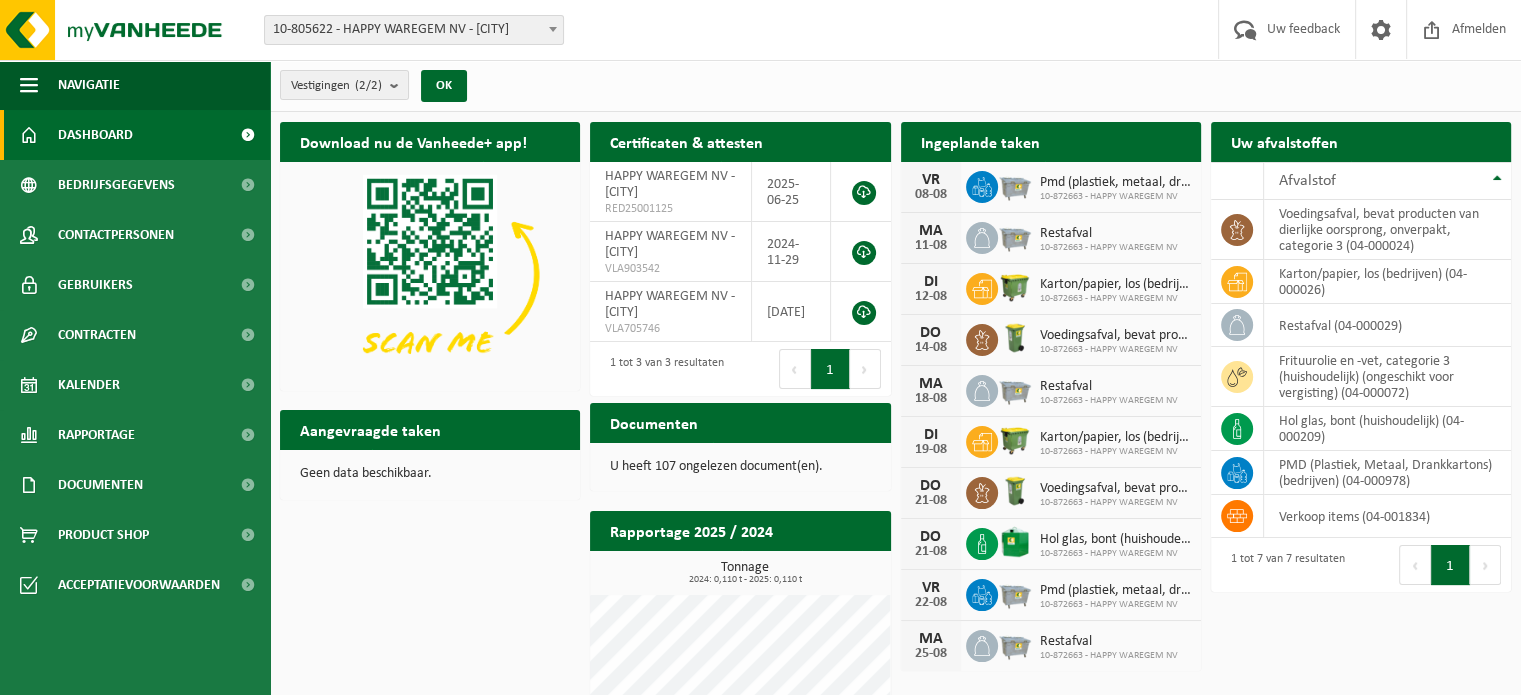 click on "Download nu de Vanheede+ app!       Verberg                           Certificaten & attesten       Bekijk uw certificaten             HAPPY WAREGEM NV - WAREGEM RED25001125 2025-06-25 HAPPY WAREGEM NV - WAREGEM VLA903542 2024-11-29 HAPPY WAREGEM NV - WAREGEM VLA705746 2022-08-01 1 tot 3 van 3 resultaten Eerste Vorige 1 Volgende Laatste           Ingeplande taken       Bekijk uw kalender                                        VR     08-08                                                Pmd (plastiek, metaal, drankkartons) (bedrijven)   10-872663 - HAPPY WAREGEM NV              MA     11-08                                Restafval   10-872663 - HAPPY WAREGEM NV              DI     12-08                                Karton/papier, los (bedrijven)   10-872663 - HAPPY WAREGEM NV              DO     14-08                                Voedingsafval, bevat producten van dierlijke oorsprong, onverpakt, categorie 3   10-872663 - HAPPY WAREGEM NV              MA     18-08" at bounding box center (895, 510) 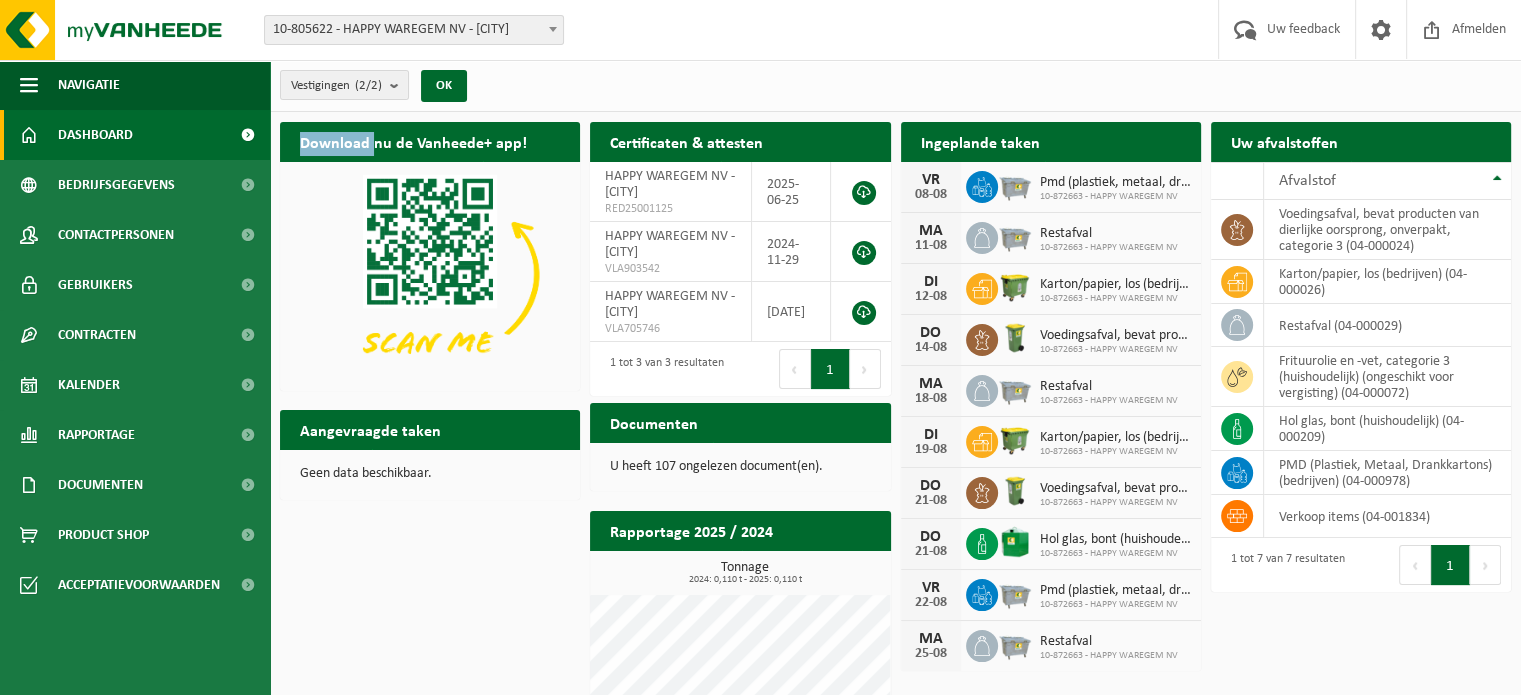 click on "Download nu de Vanheede+ app!       Verberg                           Certificaten & attesten       Bekijk uw certificaten             HAPPY WAREGEM NV - WAREGEM RED25001125 2025-06-25 HAPPY WAREGEM NV - WAREGEM VLA903542 2024-11-29 HAPPY WAREGEM NV - WAREGEM VLA705746 2022-08-01 1 tot 3 van 3 resultaten Eerste Vorige 1 Volgende Laatste           Ingeplande taken       Bekijk uw kalender                                        VR     08-08                                                Pmd (plastiek, metaal, drankkartons) (bedrijven)   10-872663 - HAPPY WAREGEM NV              MA     11-08                                Restafval   10-872663 - HAPPY WAREGEM NV              DI     12-08                                Karton/papier, los (bedrijven)   10-872663 - HAPPY WAREGEM NV              DO     14-08                                Voedingsafval, bevat producten van dierlijke oorsprong, onverpakt, categorie 3   10-872663 - HAPPY WAREGEM NV              MA     18-08" at bounding box center (895, 510) 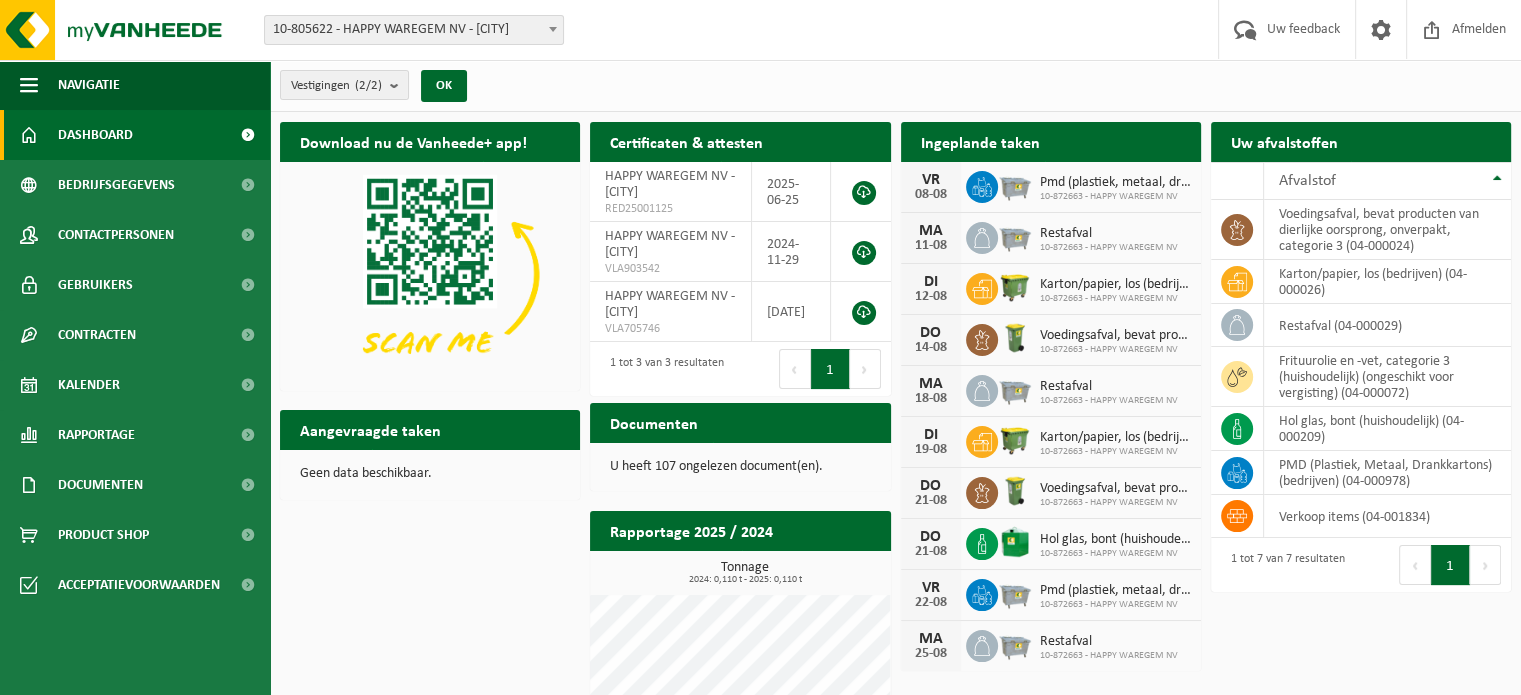click on "Download nu de Vanheede+ app!       Verberg                           Certificaten & attesten       Bekijk uw certificaten             HAPPY WAREGEM NV - WAREGEM RED25001125 2025-06-25 HAPPY WAREGEM NV - WAREGEM VLA903542 2024-11-29 HAPPY WAREGEM NV - WAREGEM VLA705746 2022-08-01 1 tot 3 van 3 resultaten Eerste Vorige 1 Volgende Laatste           Ingeplande taken       Bekijk uw kalender                                        VR     08-08                                                Pmd (plastiek, metaal, drankkartons) (bedrijven)   10-872663 - HAPPY WAREGEM NV              MA     11-08                                Restafval   10-872663 - HAPPY WAREGEM NV              DI     12-08                                Karton/papier, los (bedrijven)   10-872663 - HAPPY WAREGEM NV              DO     14-08                                Voedingsafval, bevat producten van dierlijke oorsprong, onverpakt, categorie 3   10-872663 - HAPPY WAREGEM NV              MA     18-08" at bounding box center [895, 510] 